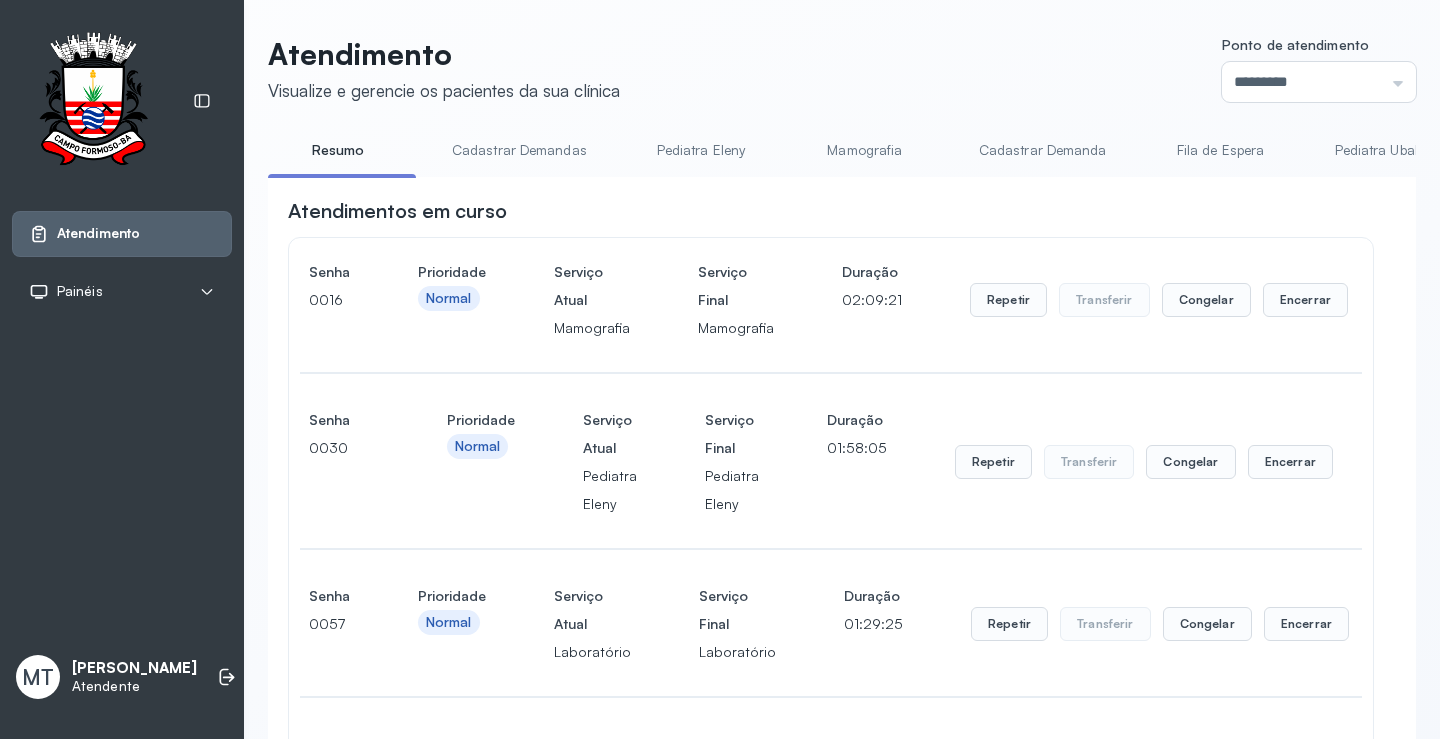 scroll, scrollTop: 0, scrollLeft: 0, axis: both 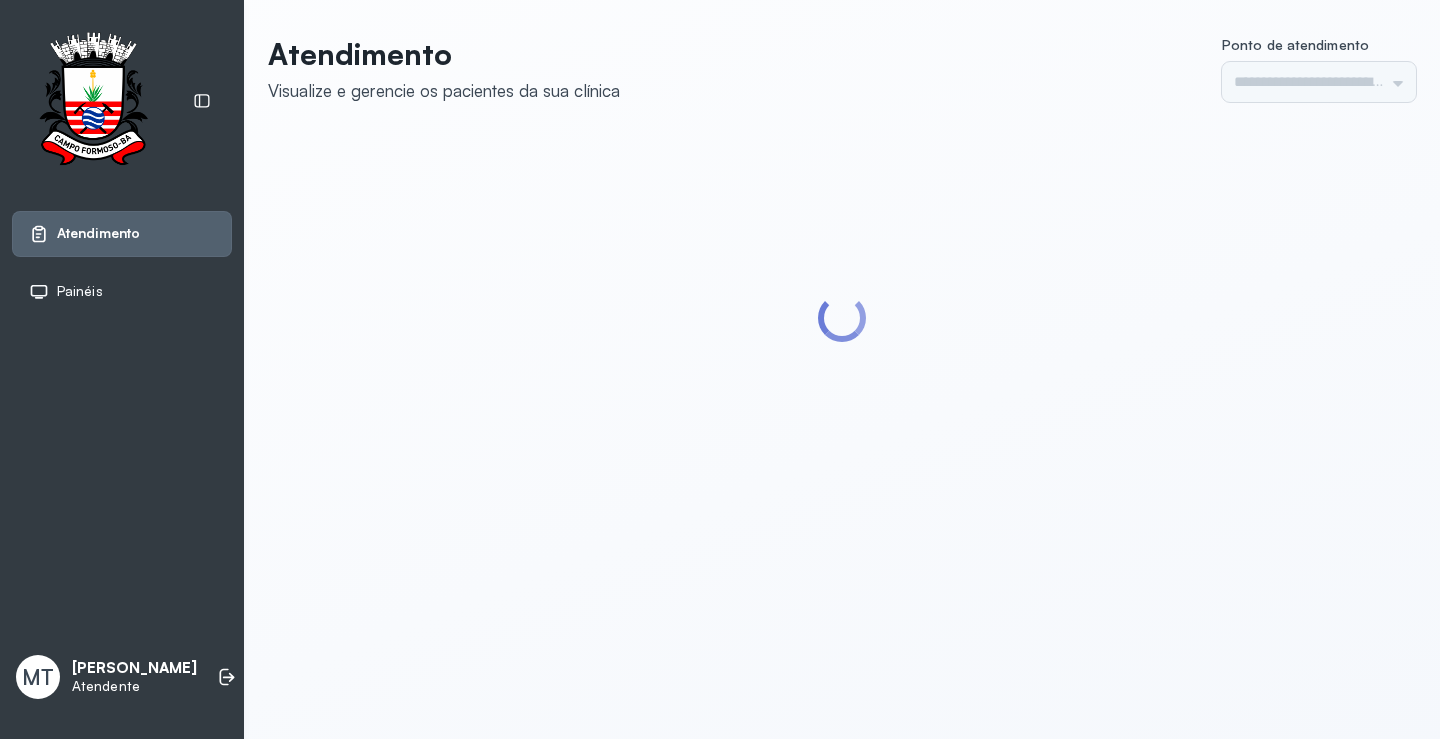 type on "*********" 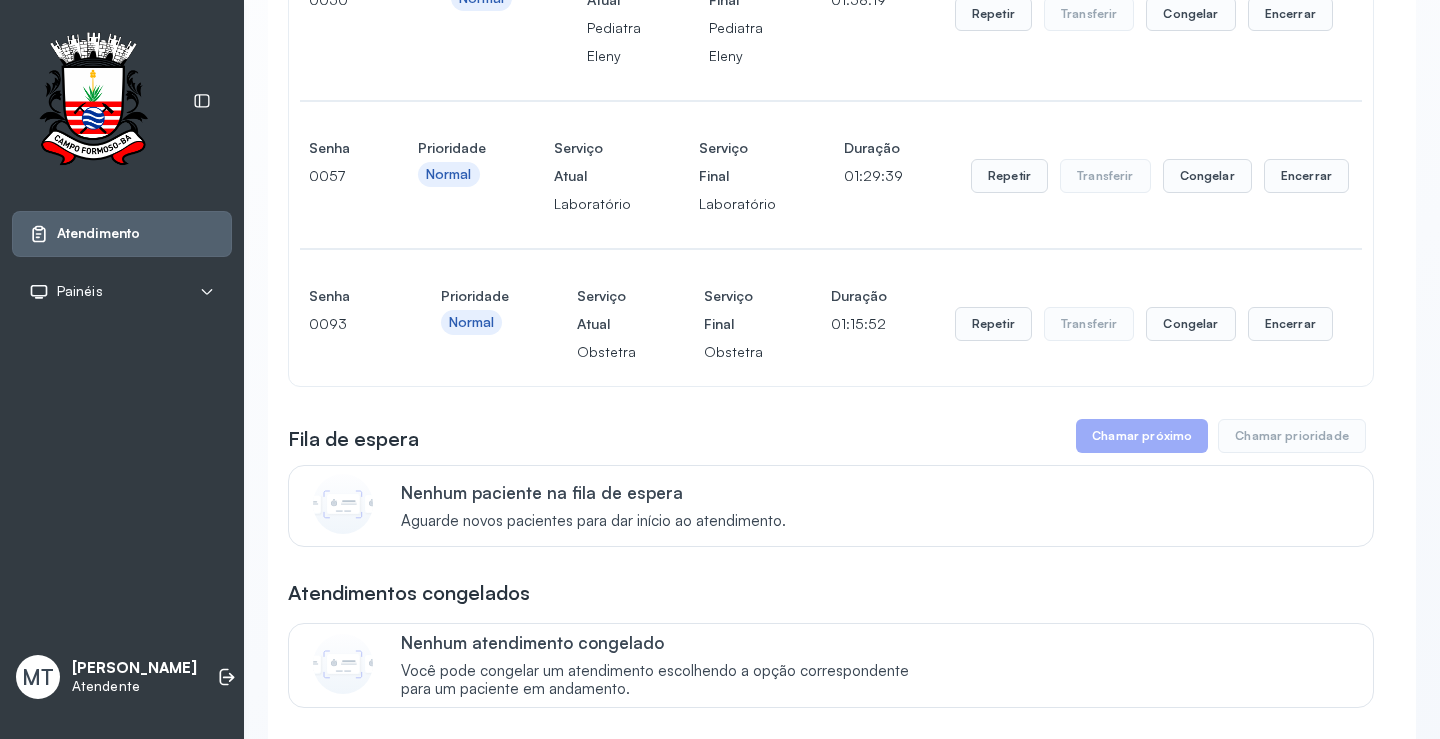 scroll, scrollTop: 600, scrollLeft: 0, axis: vertical 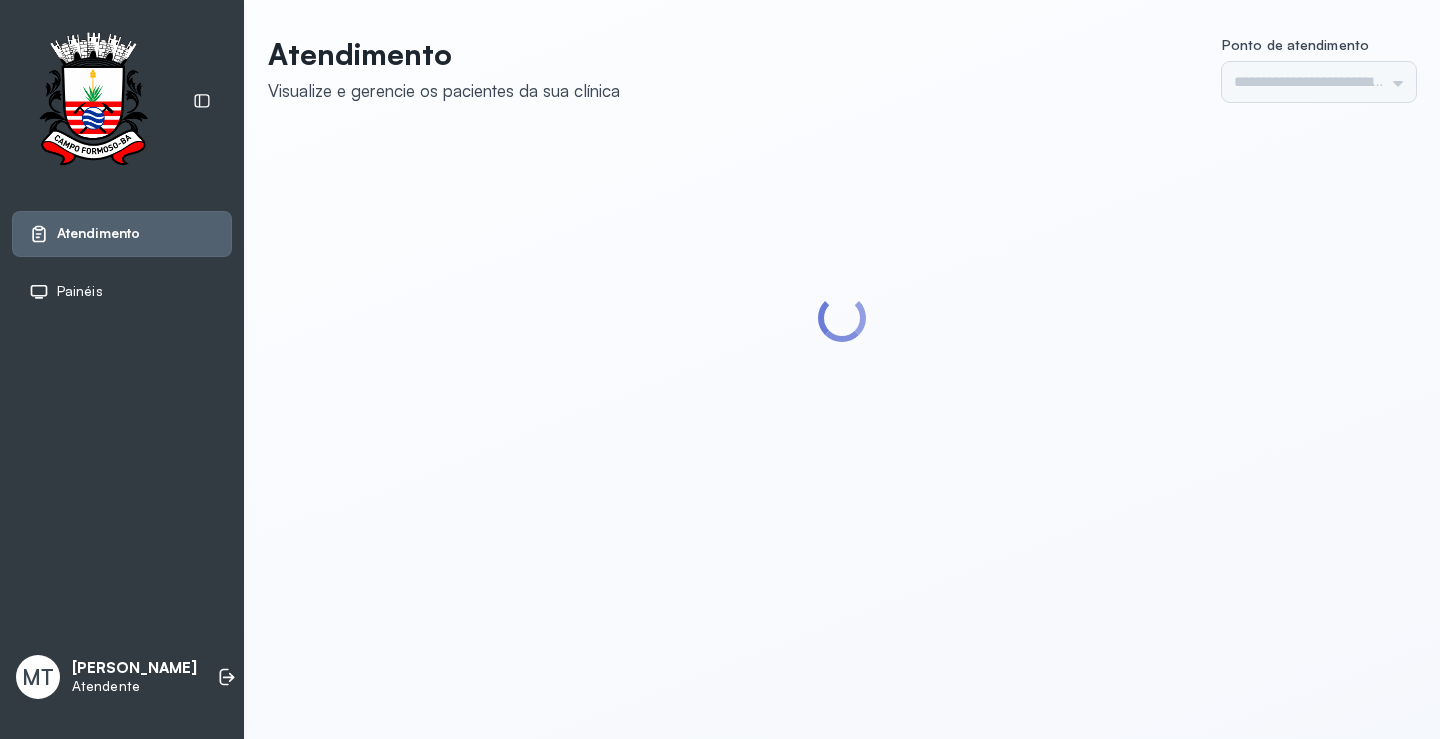 type on "*********" 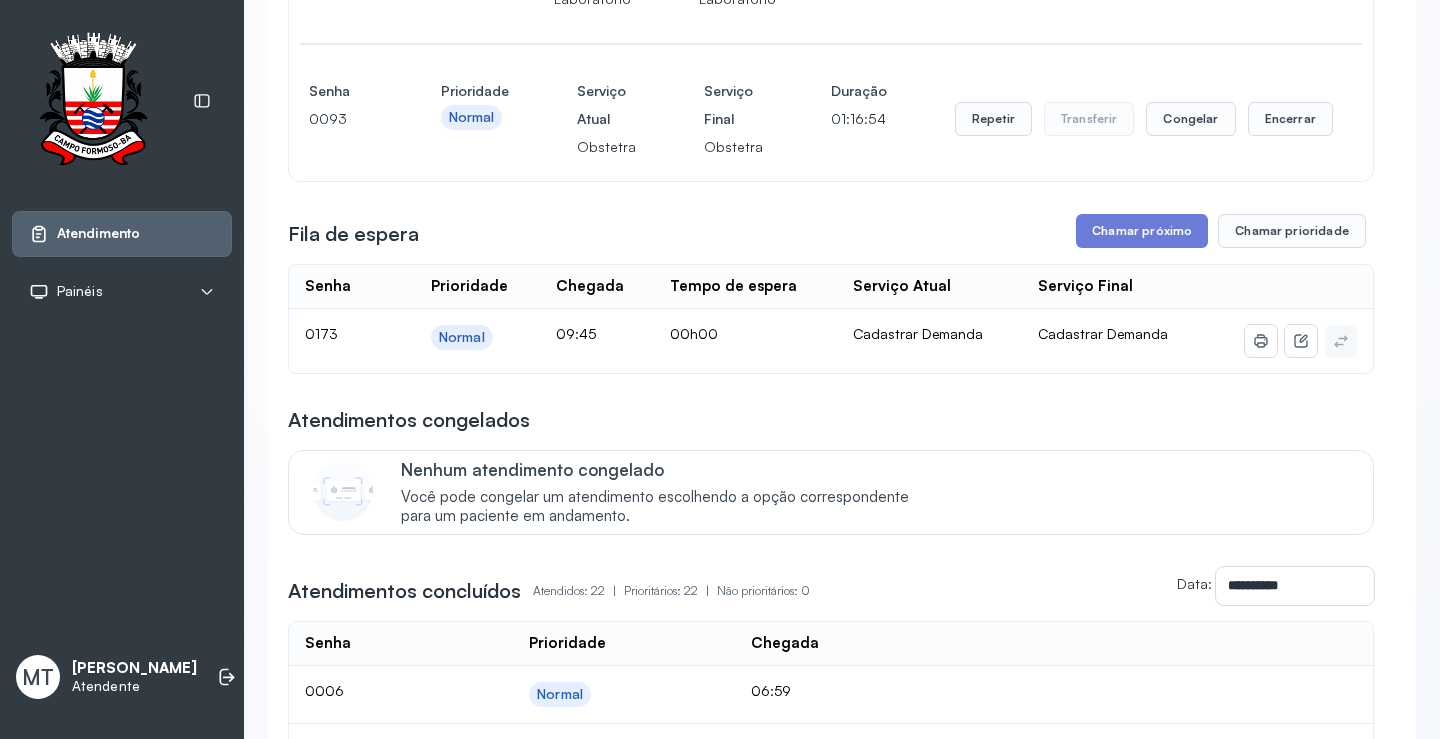 scroll, scrollTop: 700, scrollLeft: 0, axis: vertical 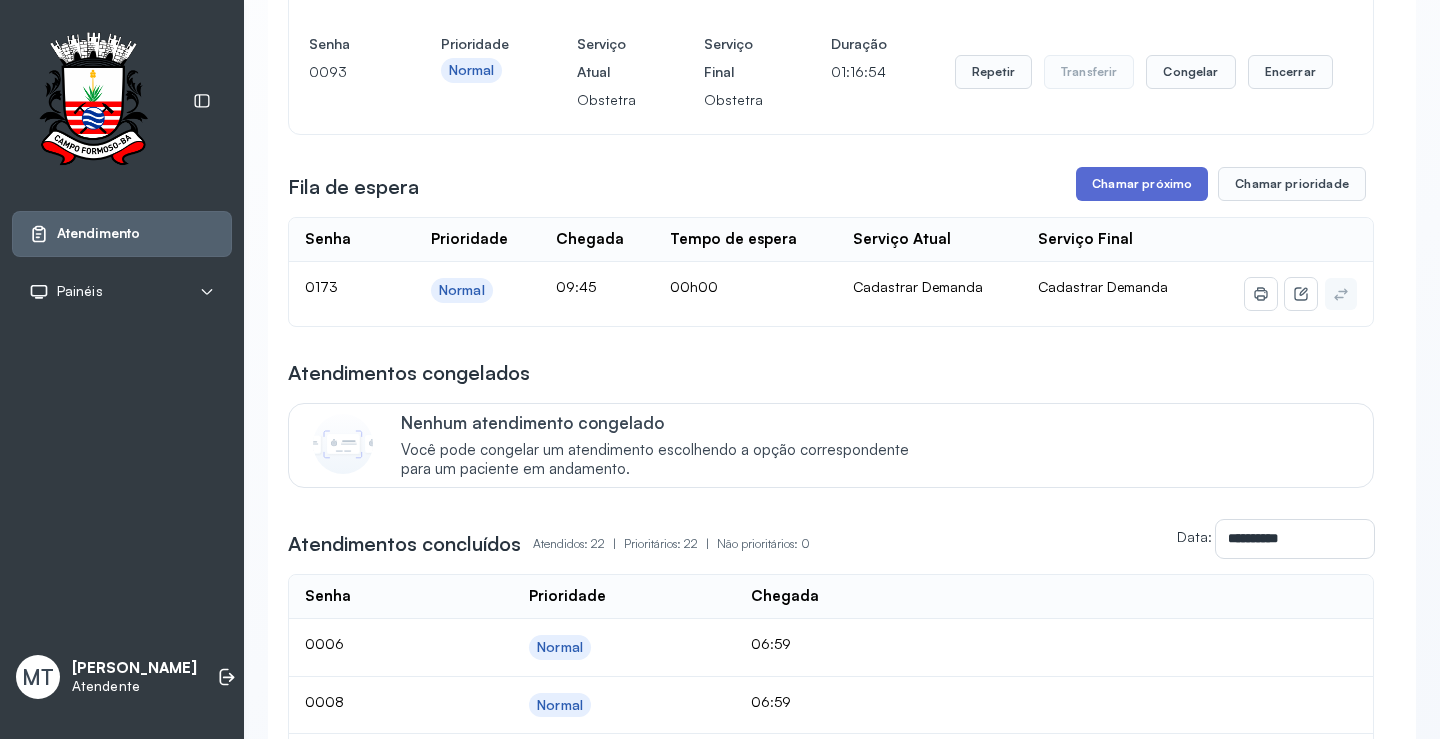 click on "Chamar próximo" at bounding box center [1142, 184] 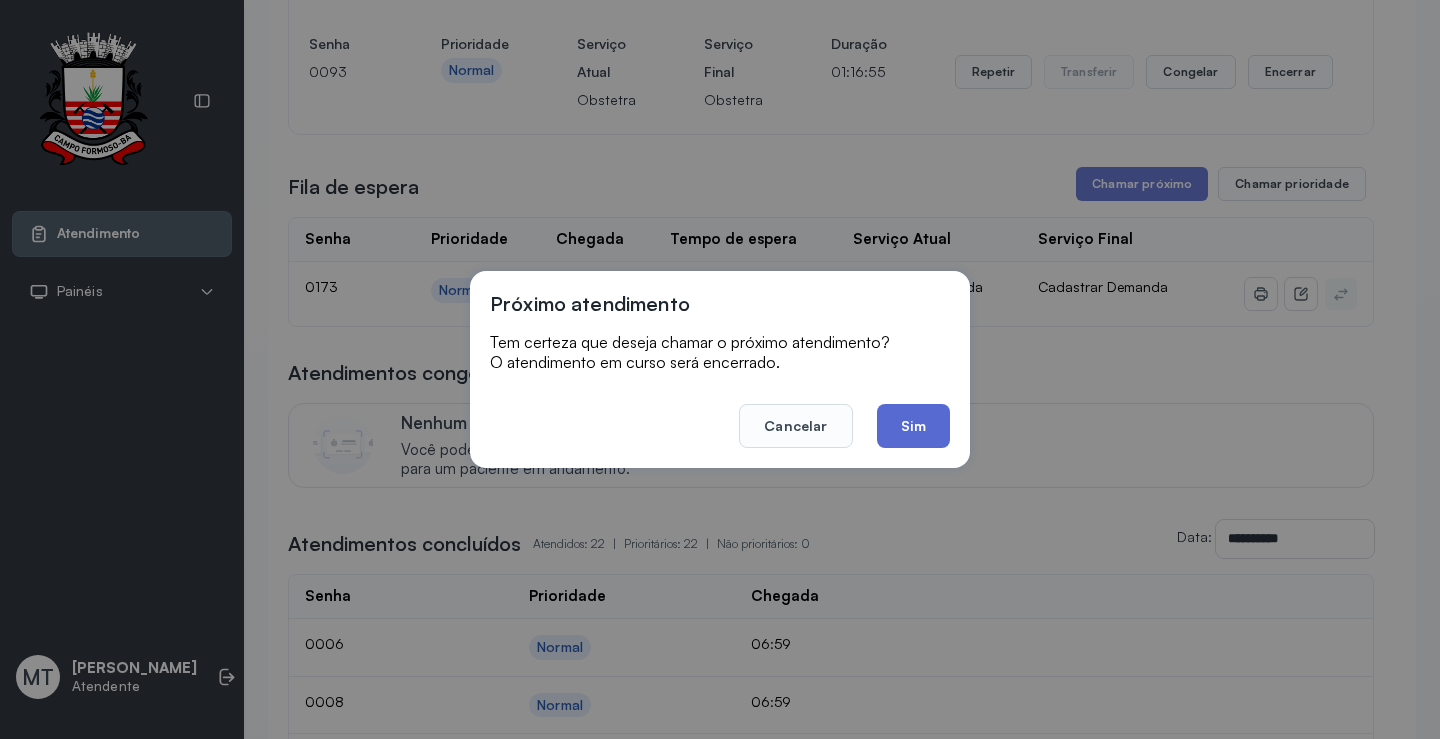 click on "Sim" 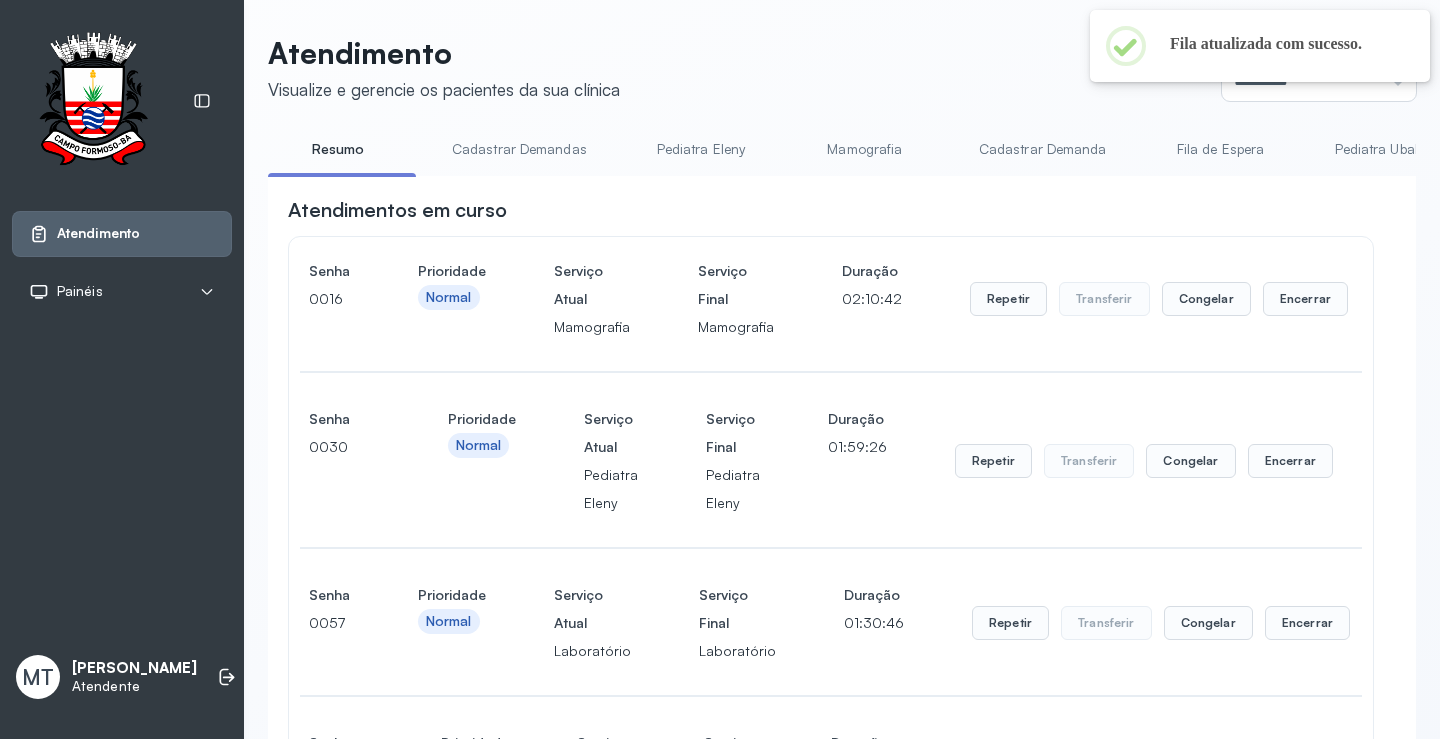 scroll, scrollTop: 700, scrollLeft: 0, axis: vertical 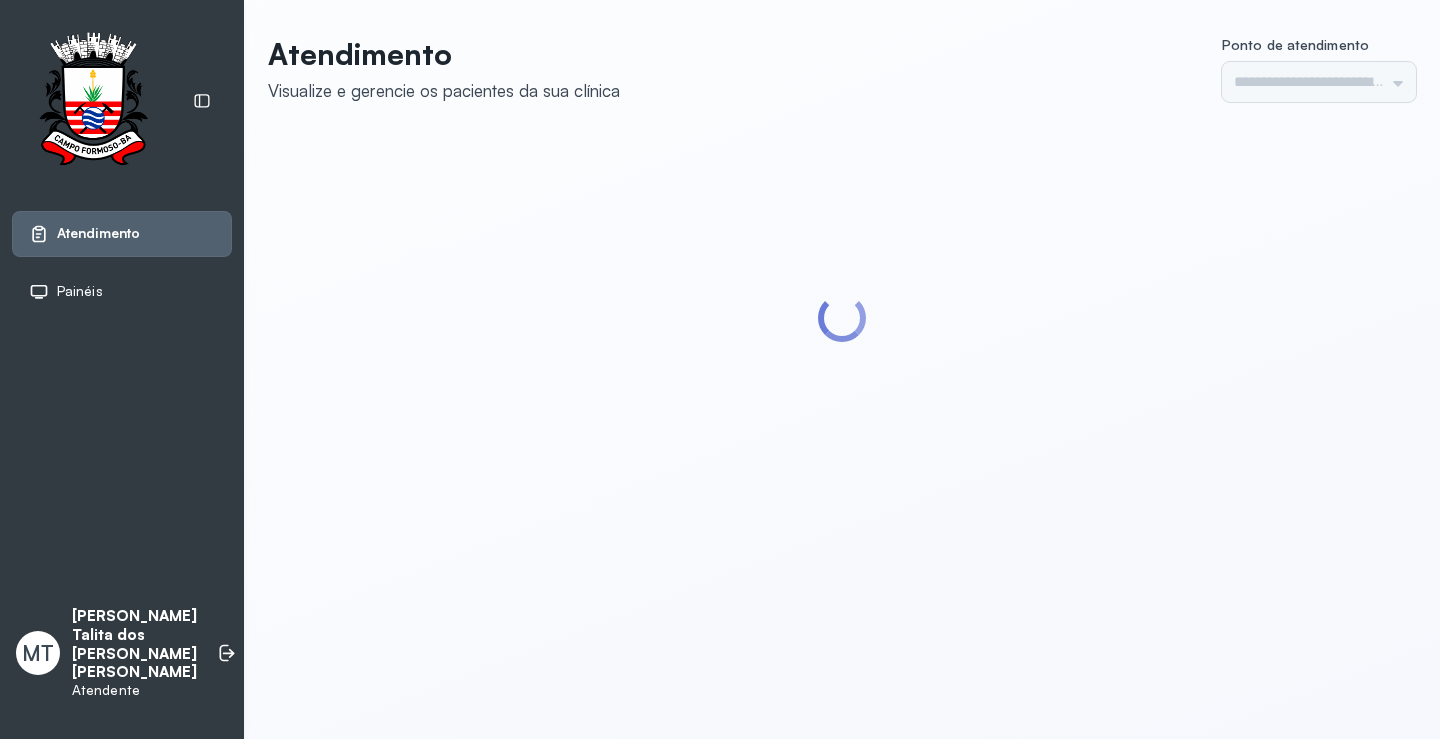 type on "*********" 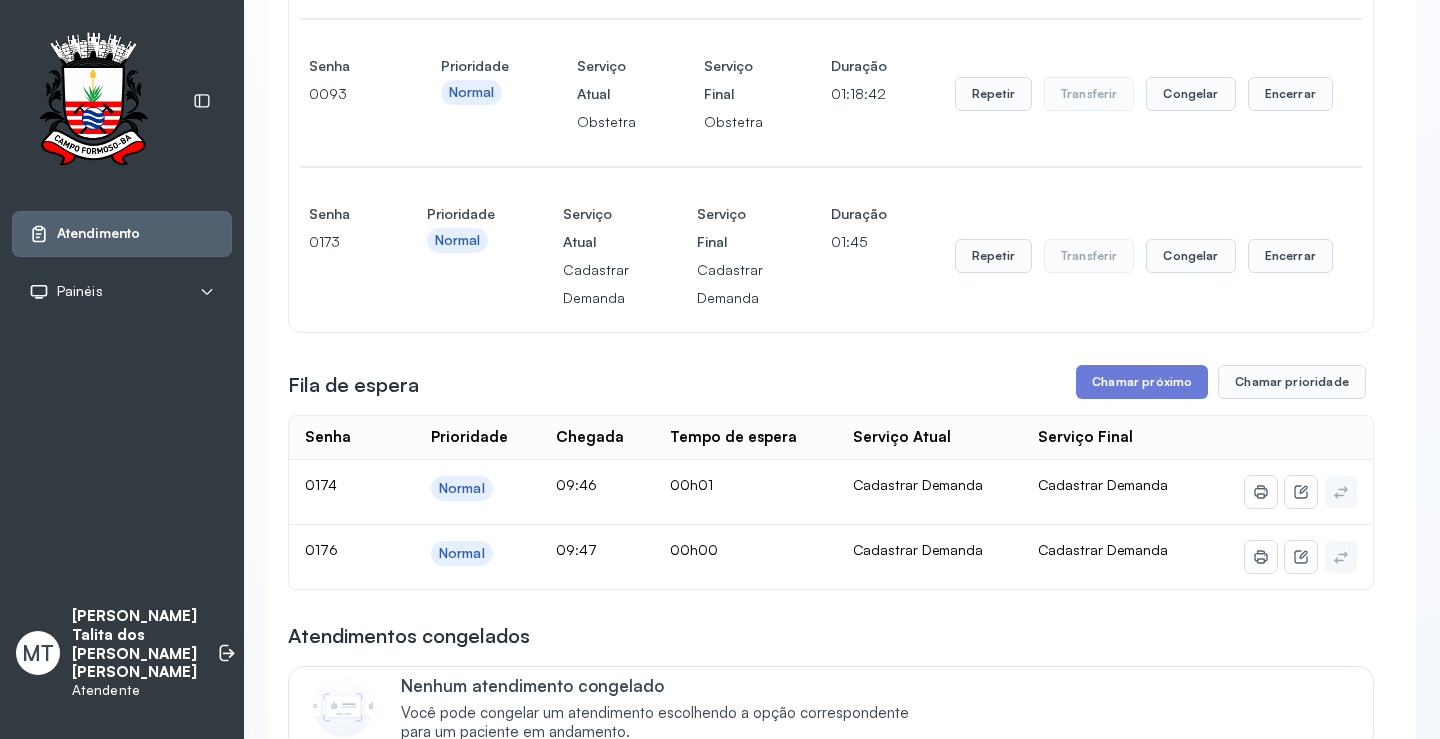scroll, scrollTop: 700, scrollLeft: 0, axis: vertical 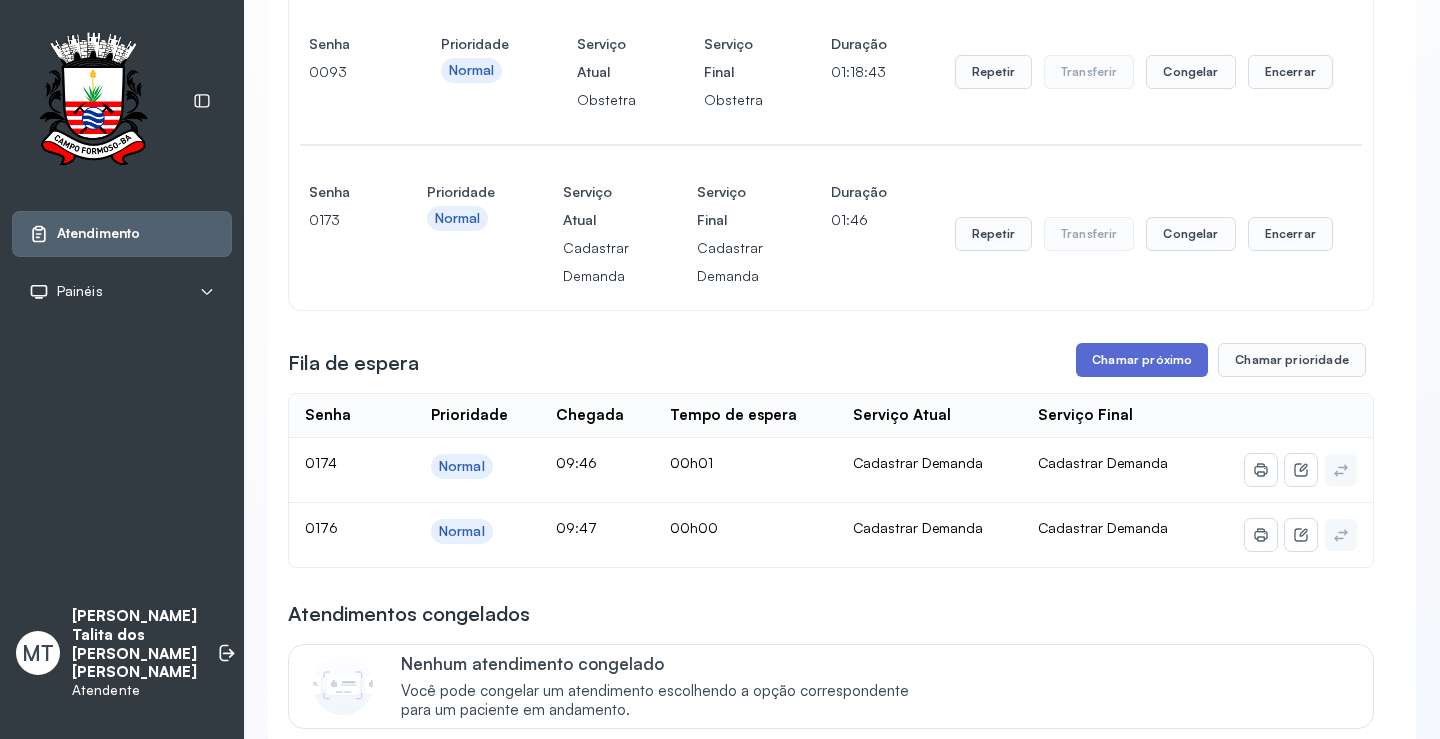 click on "Chamar próximo" at bounding box center (1142, 360) 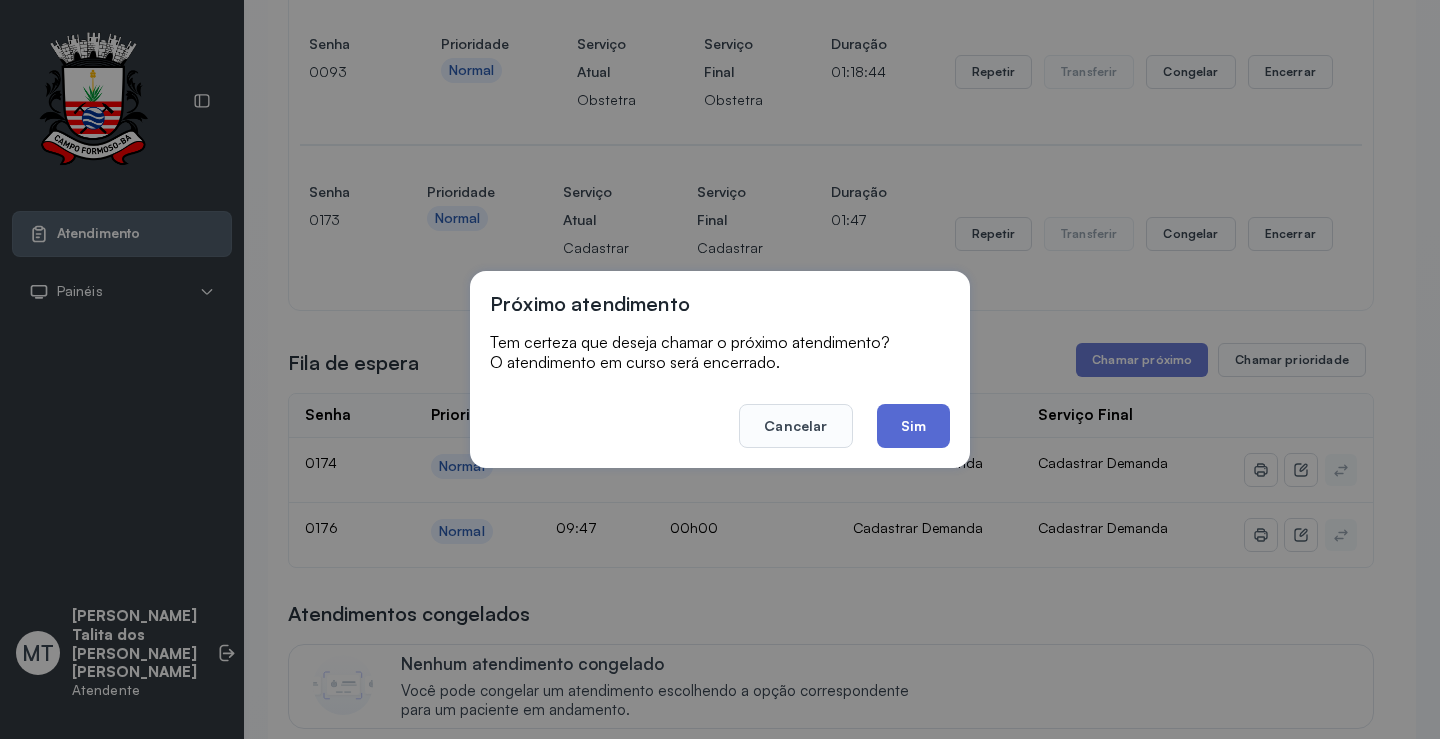 click on "Sim" 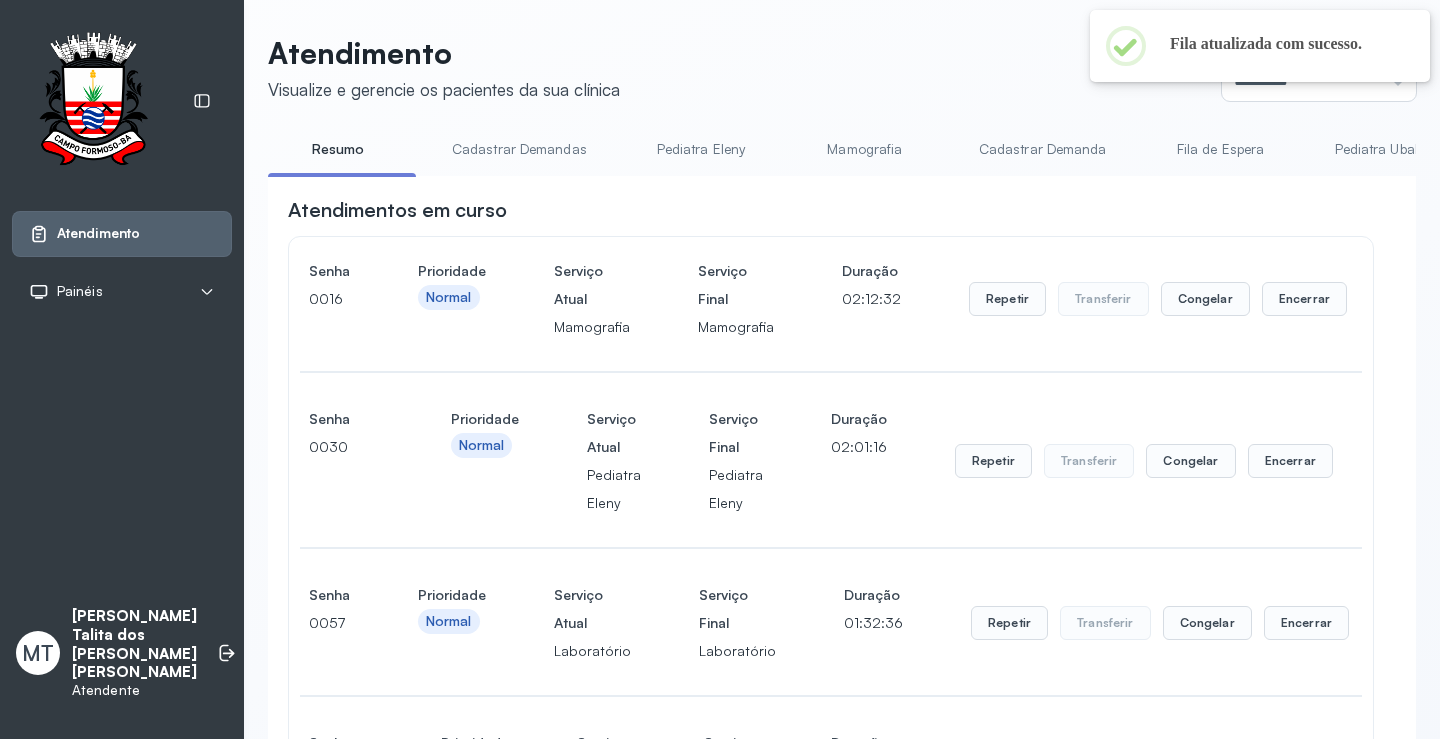 scroll, scrollTop: 700, scrollLeft: 0, axis: vertical 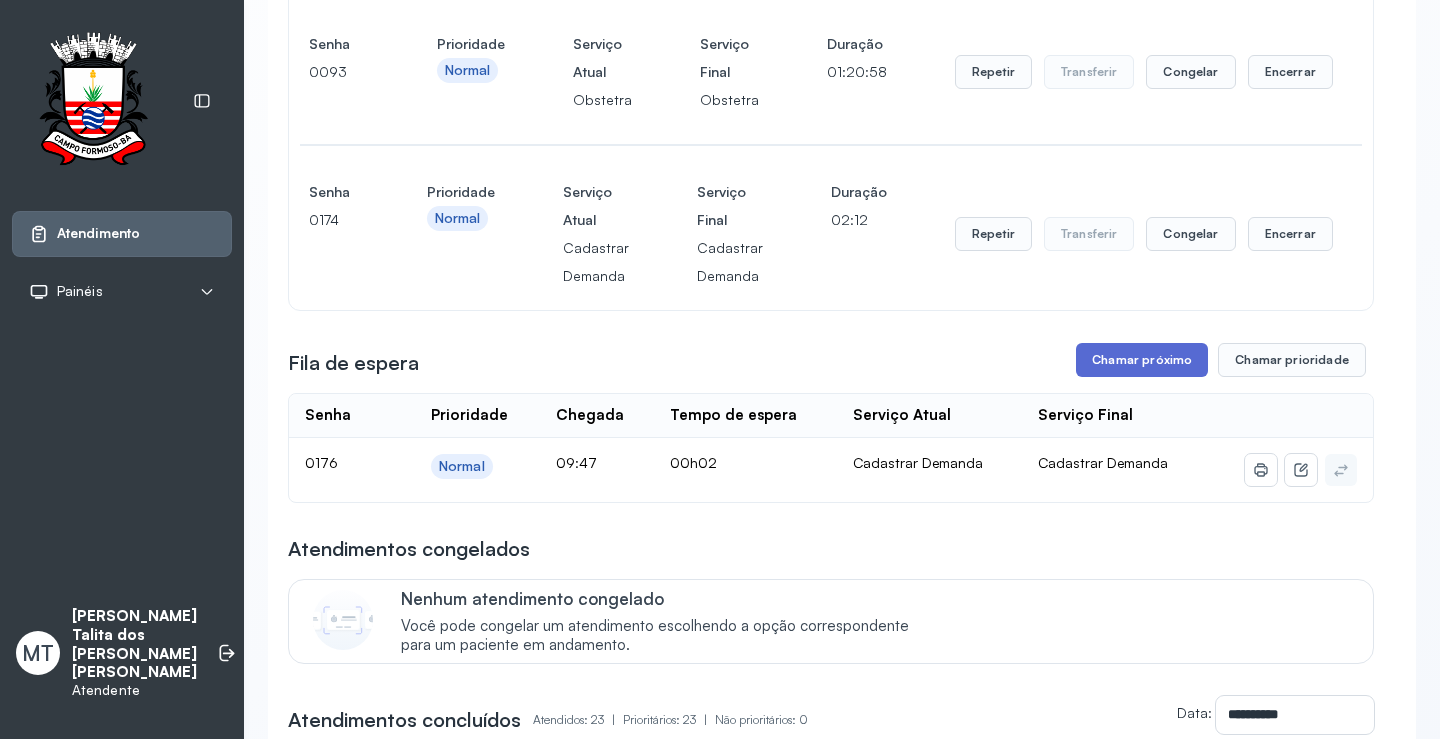 click on "Chamar próximo" at bounding box center [1142, 360] 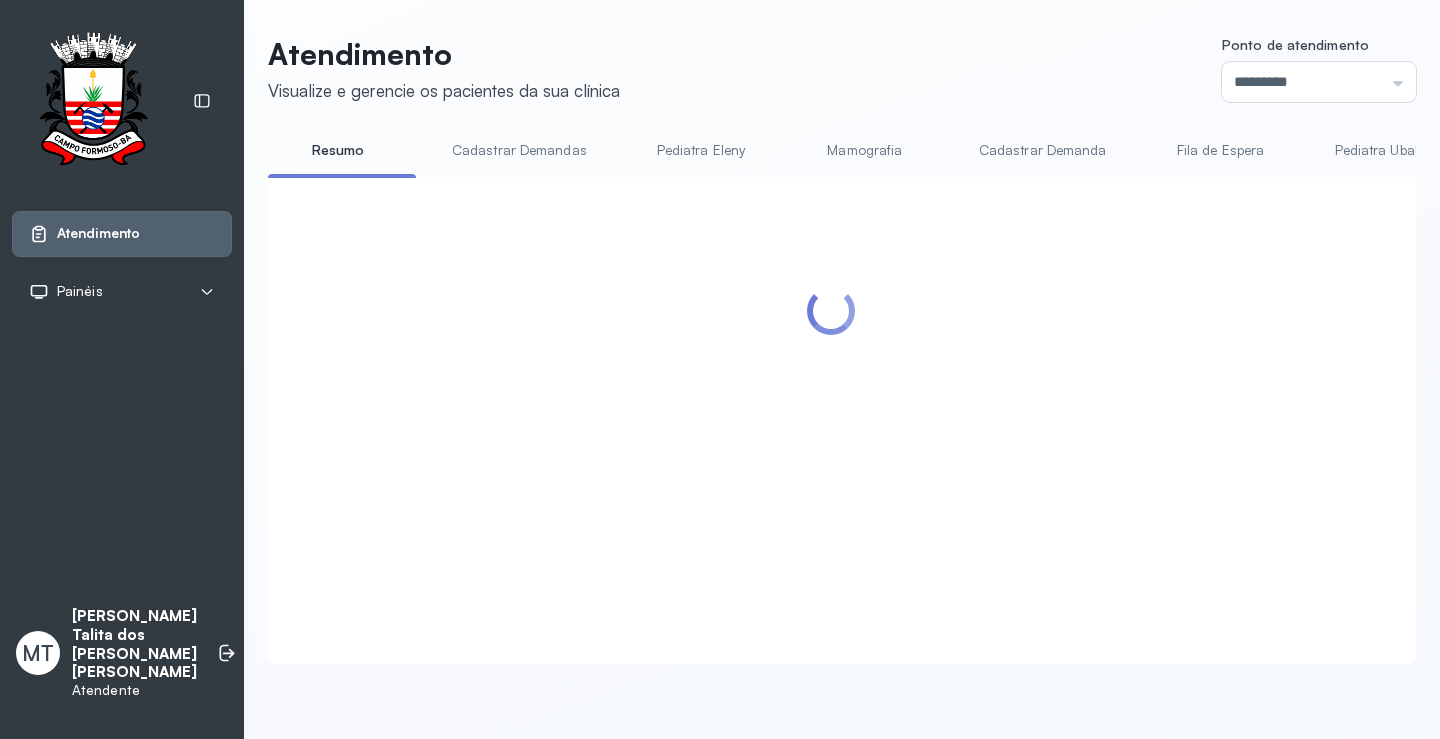 scroll, scrollTop: 1, scrollLeft: 0, axis: vertical 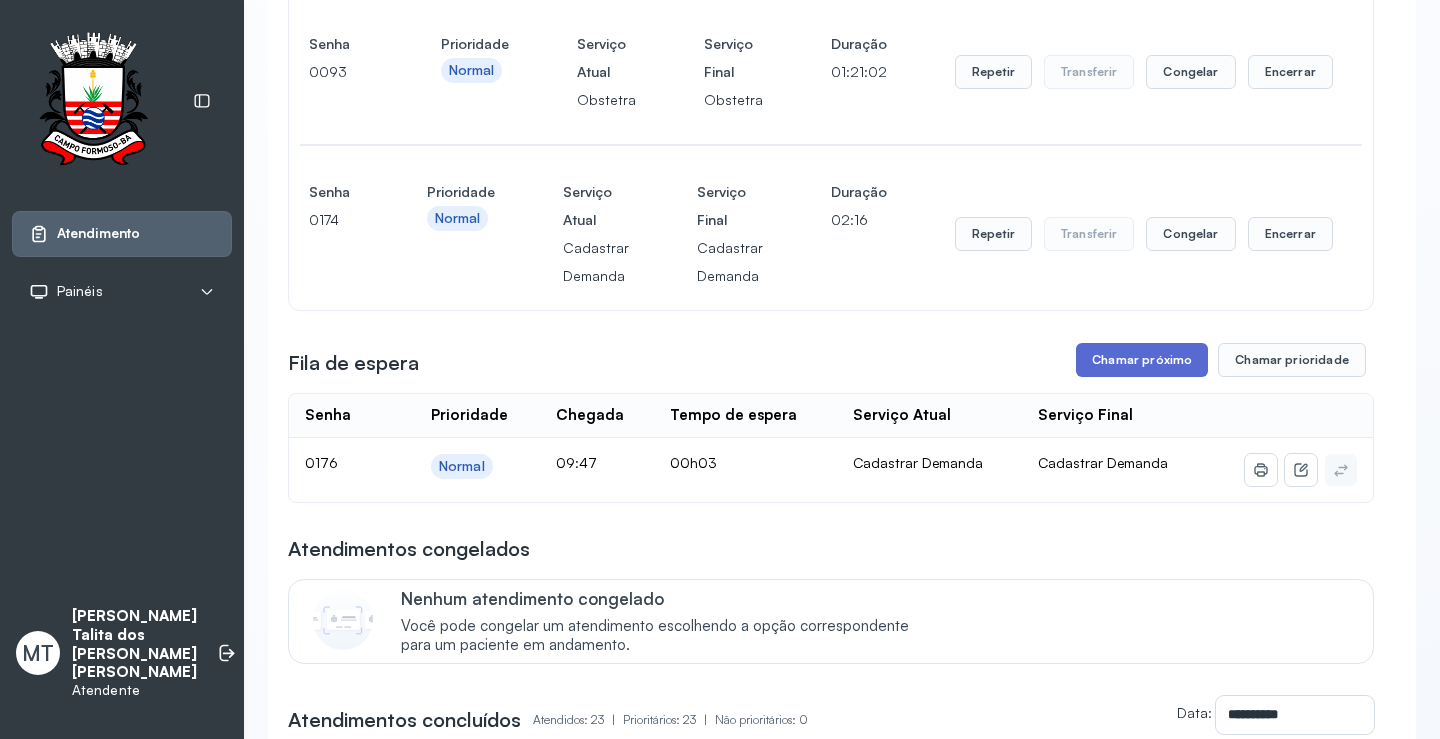 click on "Chamar próximo" at bounding box center (1142, 360) 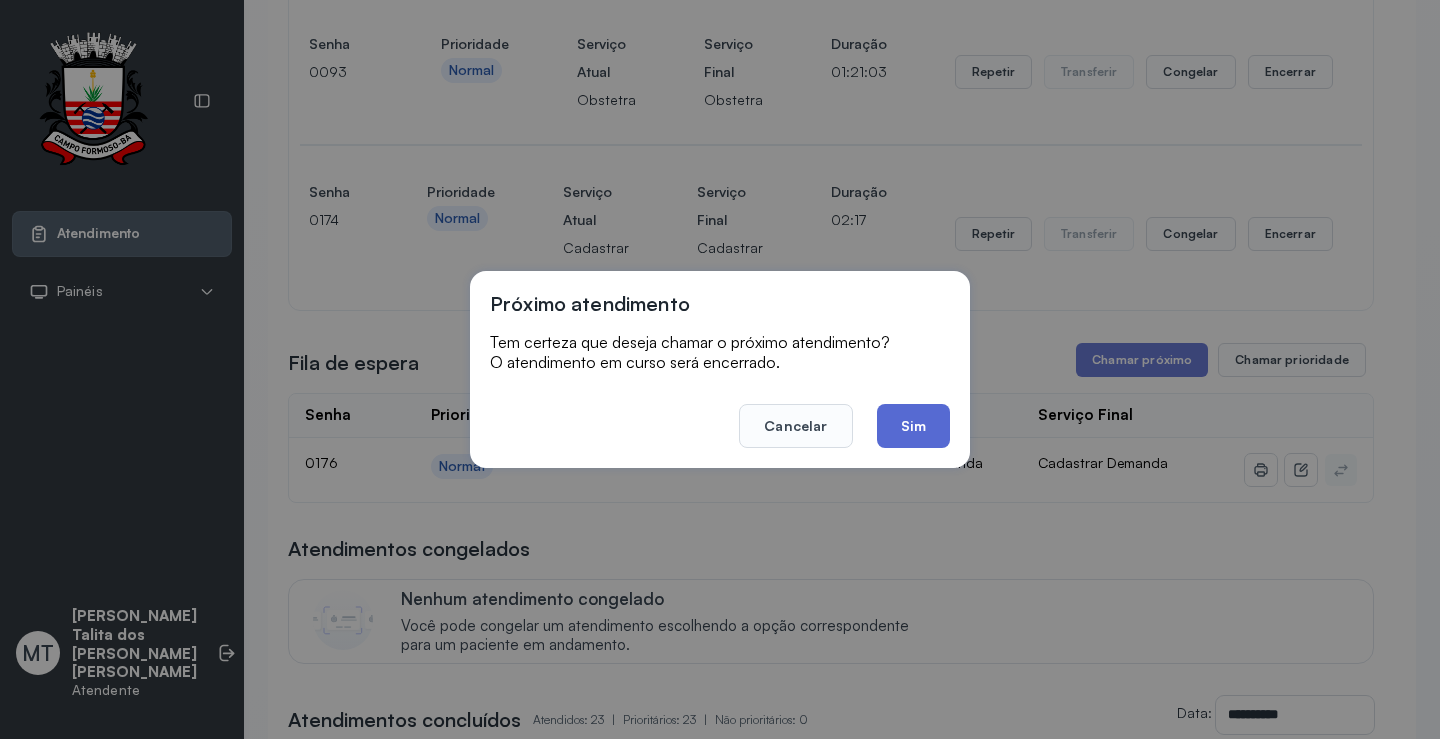 click on "Sim" 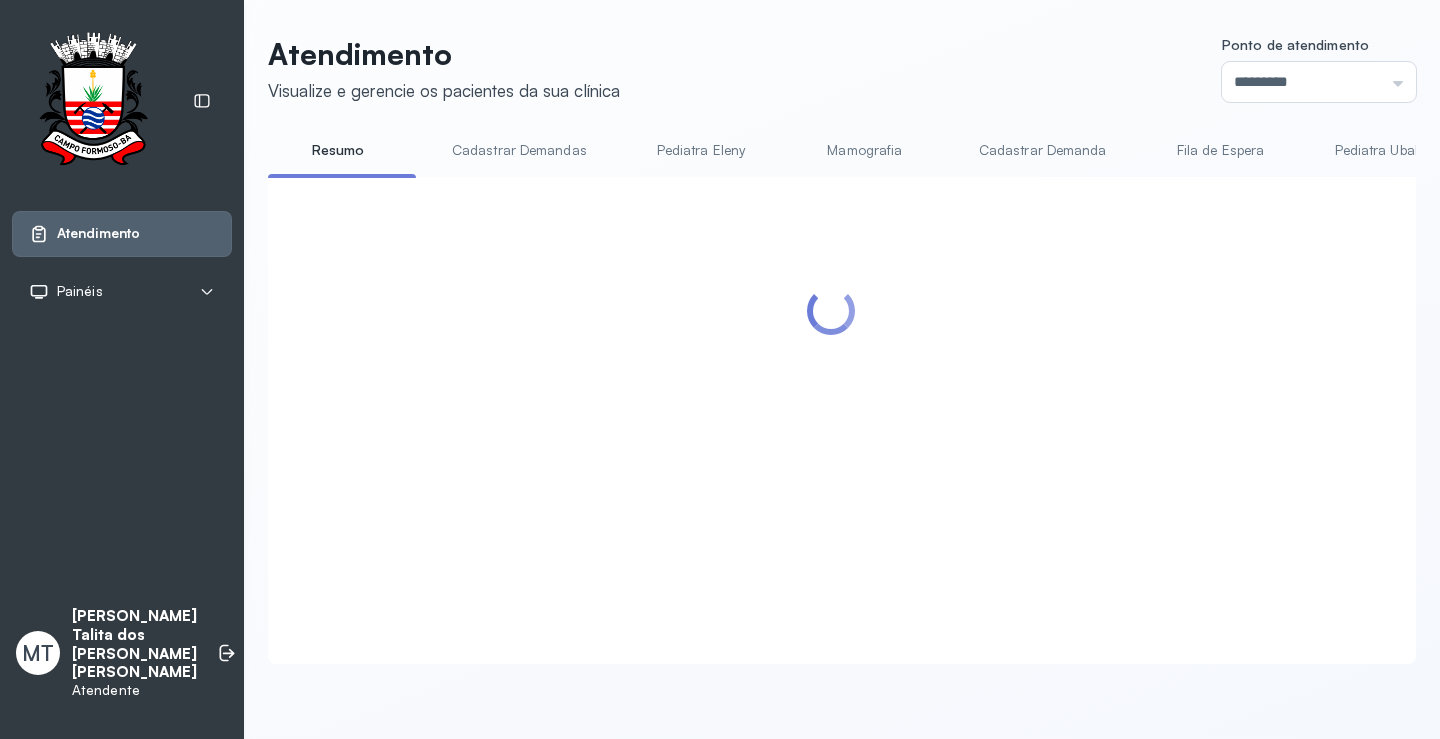 scroll, scrollTop: 700, scrollLeft: 0, axis: vertical 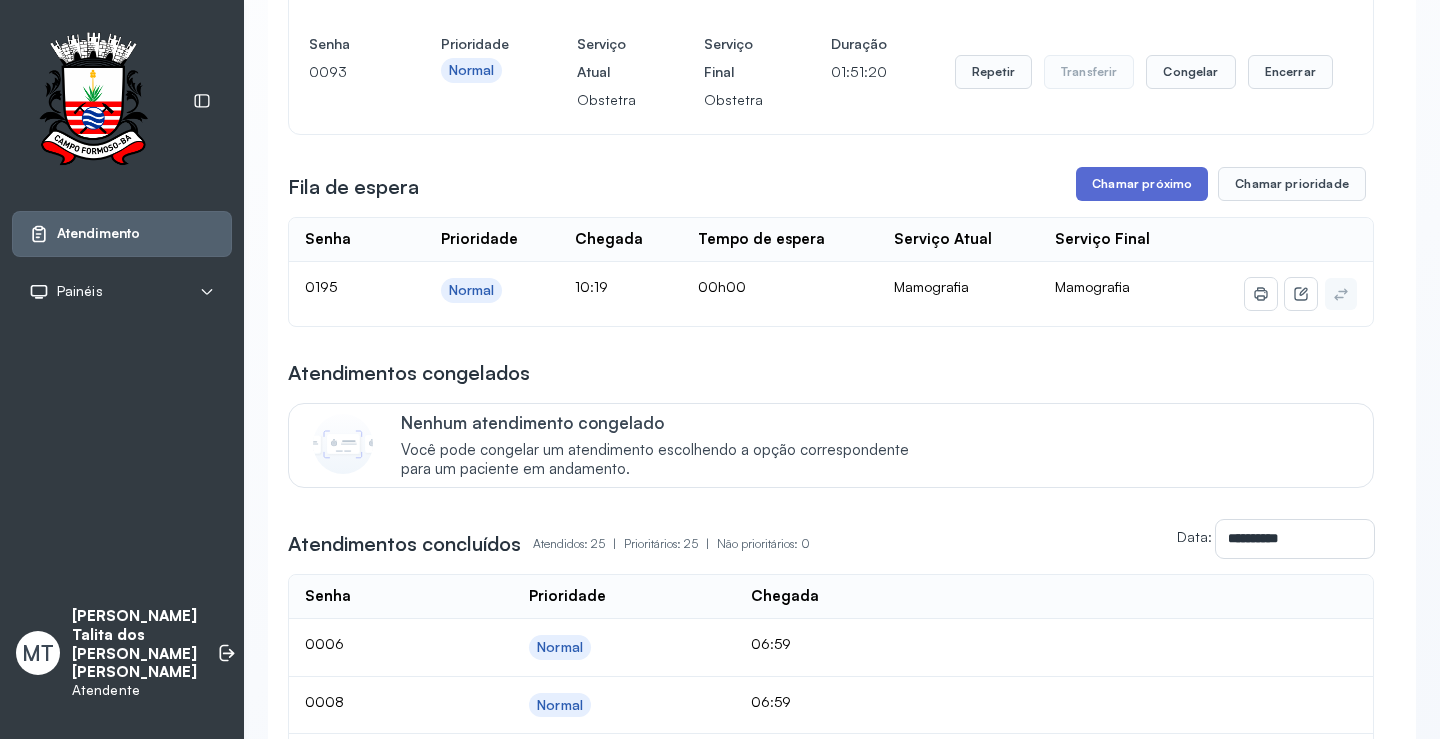 click on "Chamar próximo" at bounding box center (1142, 184) 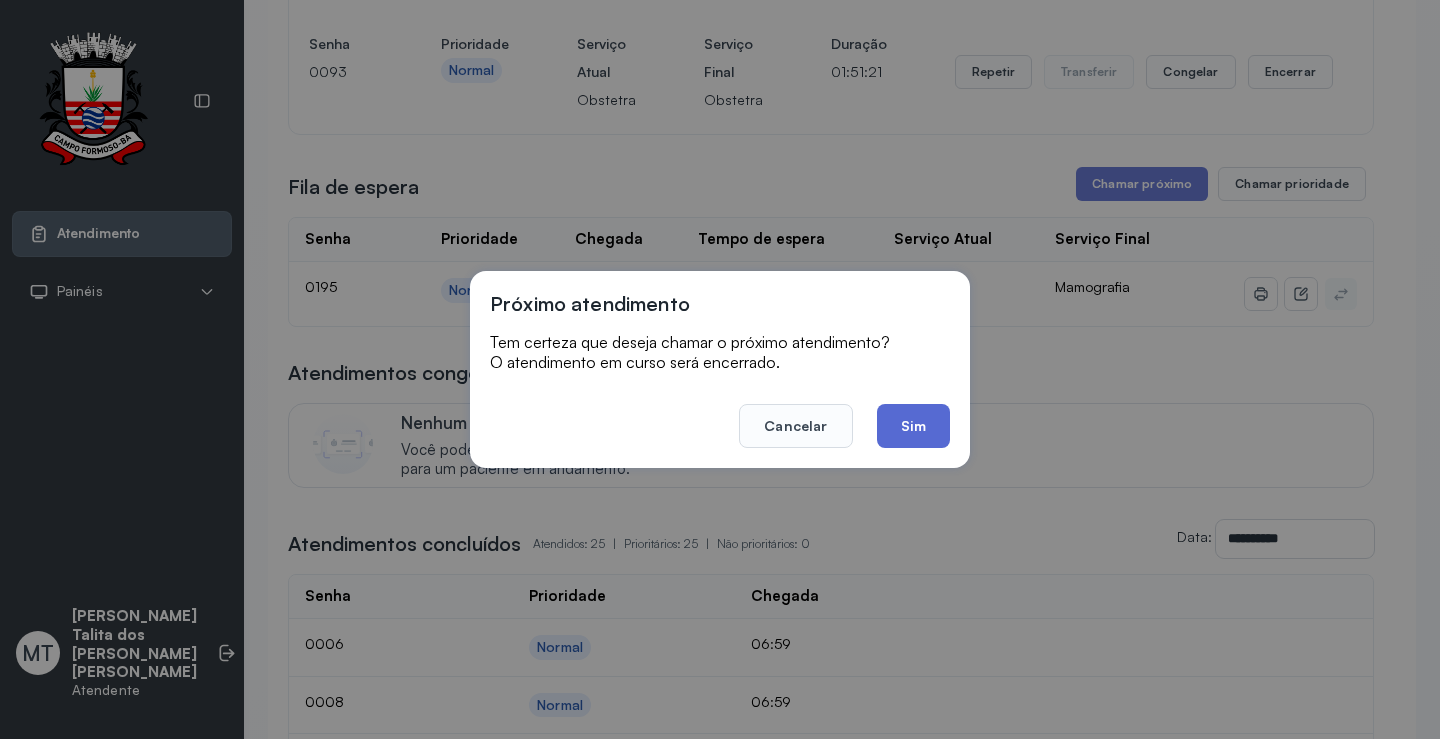 click on "Sim" 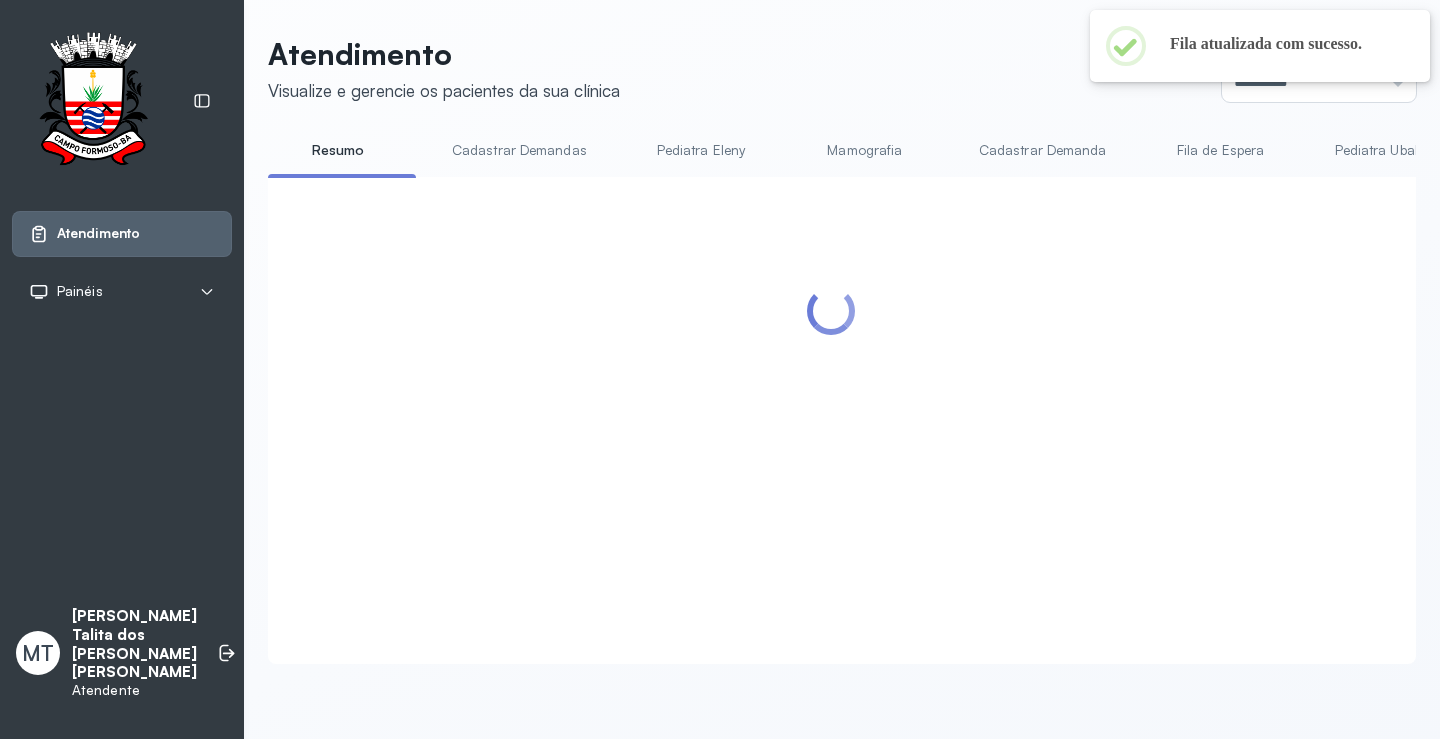 scroll, scrollTop: 700, scrollLeft: 0, axis: vertical 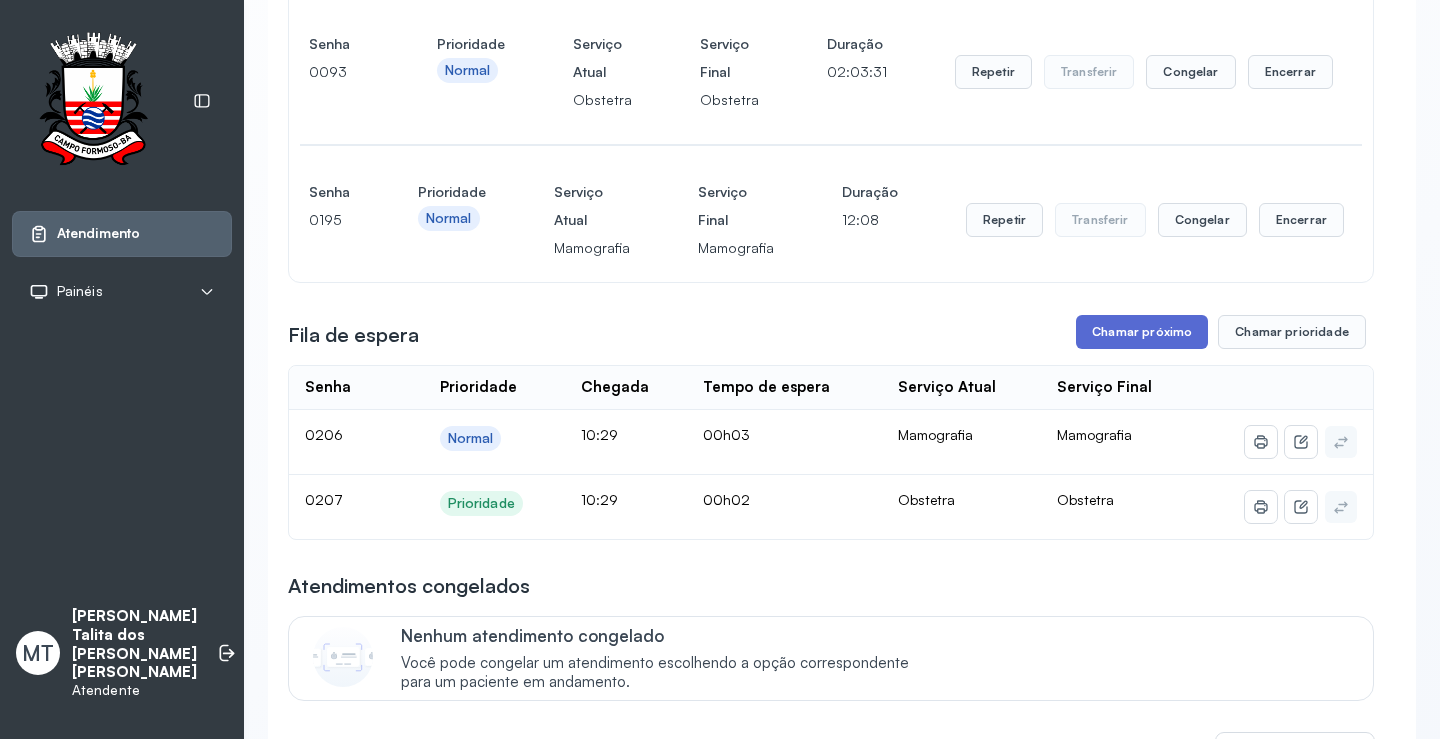click on "Chamar próximo" at bounding box center (1142, 332) 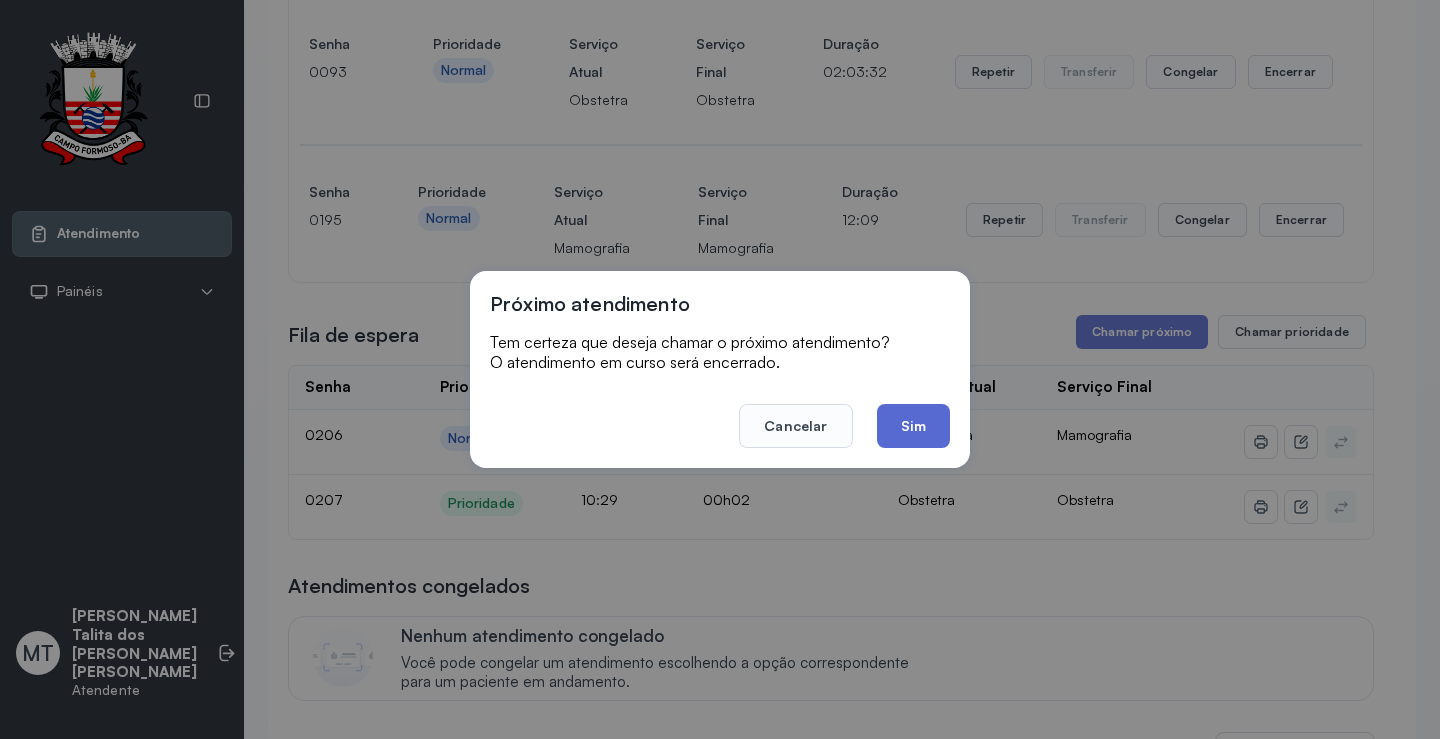 click on "Sim" 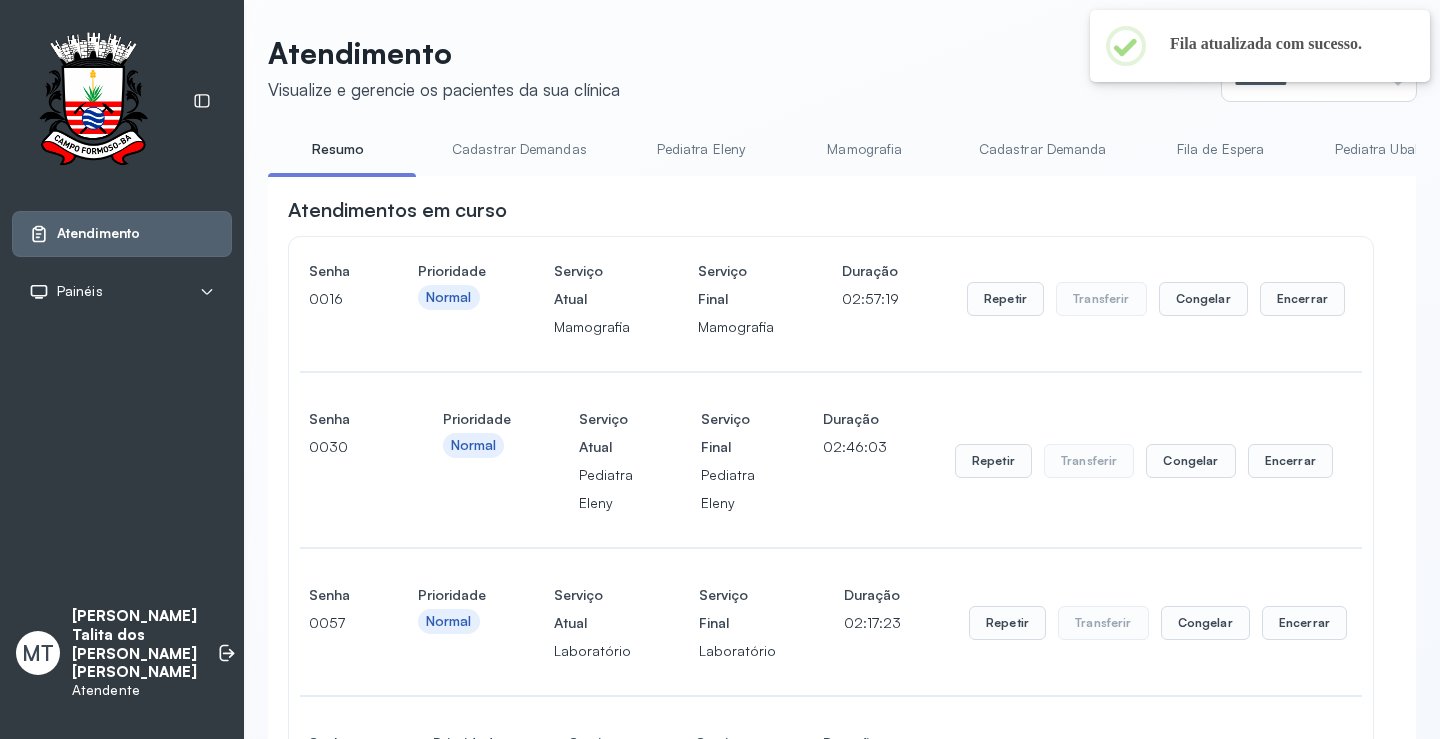 scroll, scrollTop: 700, scrollLeft: 0, axis: vertical 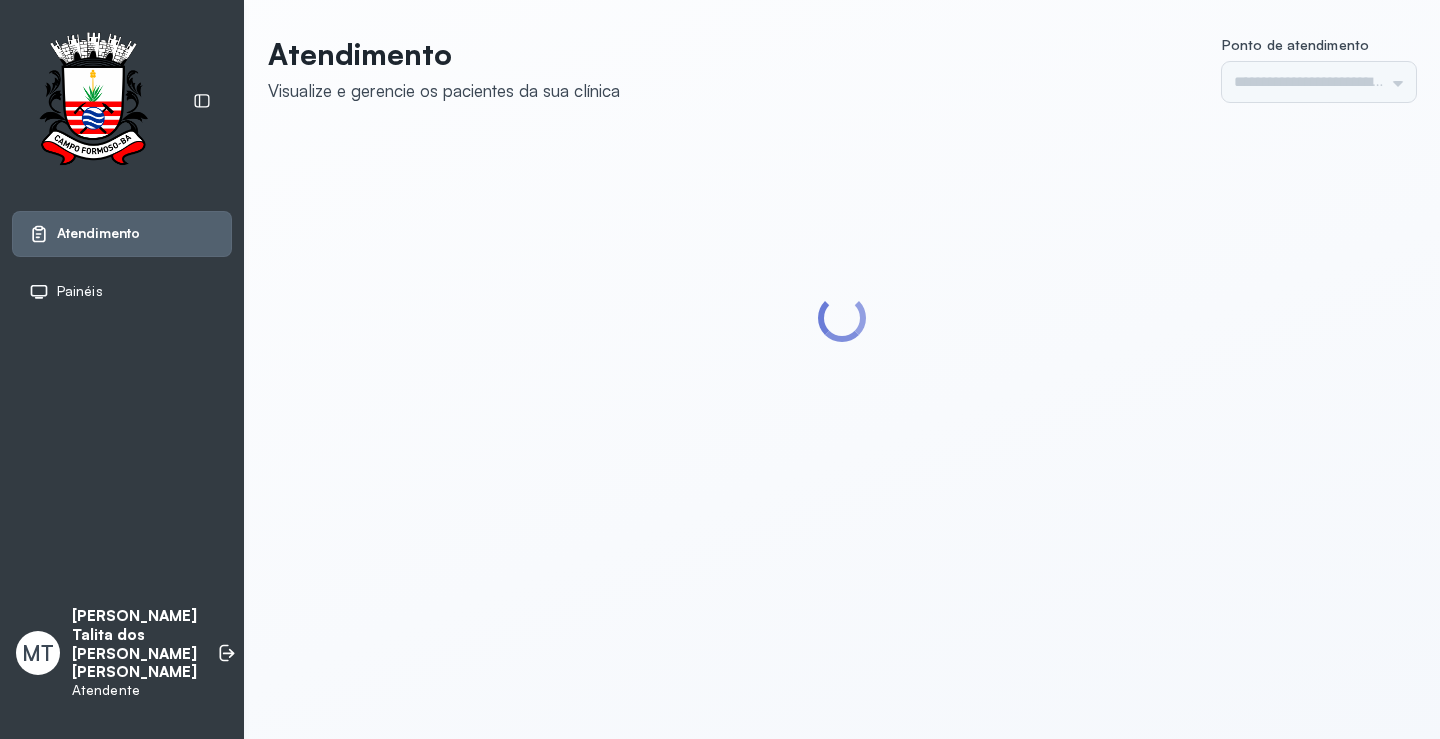 type on "*********" 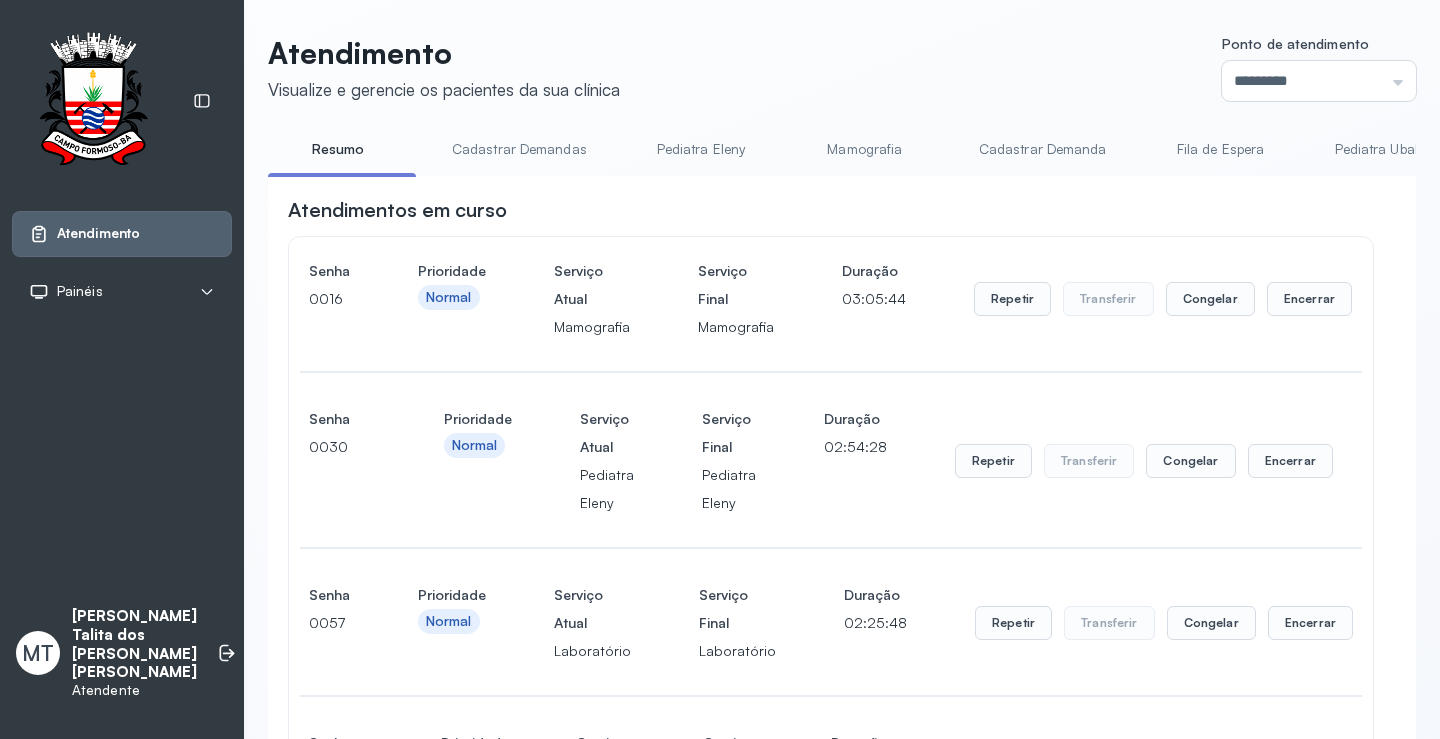 scroll, scrollTop: 1200, scrollLeft: 0, axis: vertical 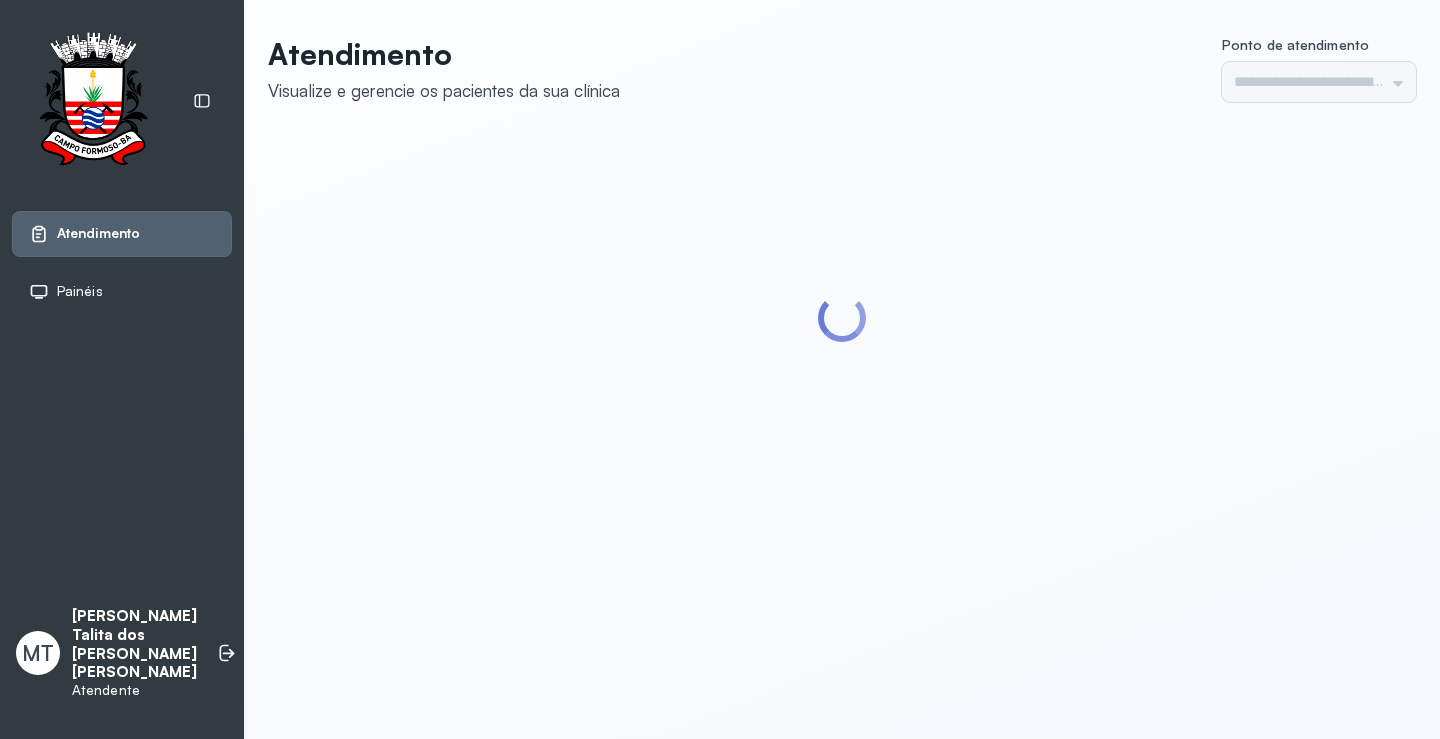 type on "*********" 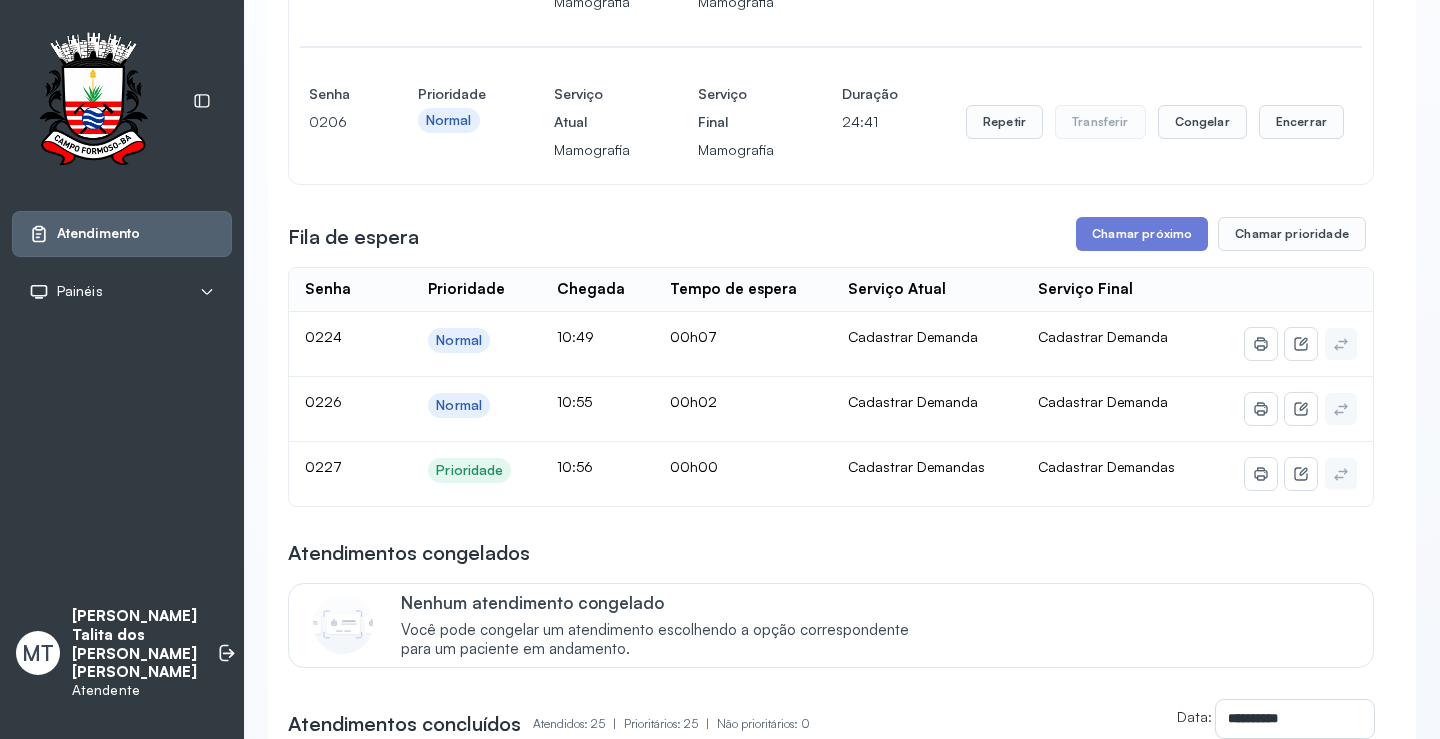 scroll, scrollTop: 1100, scrollLeft: 0, axis: vertical 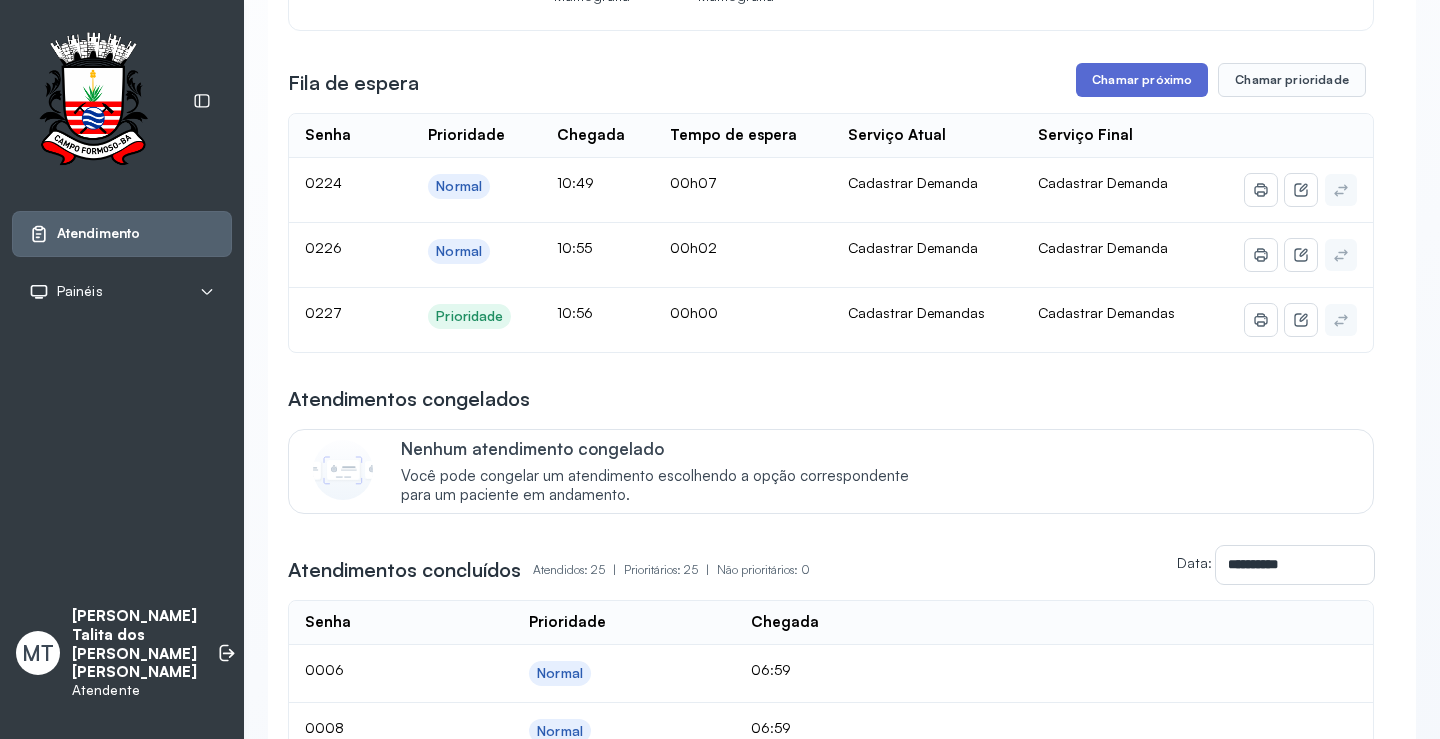 click on "Chamar próximo" at bounding box center (1142, 80) 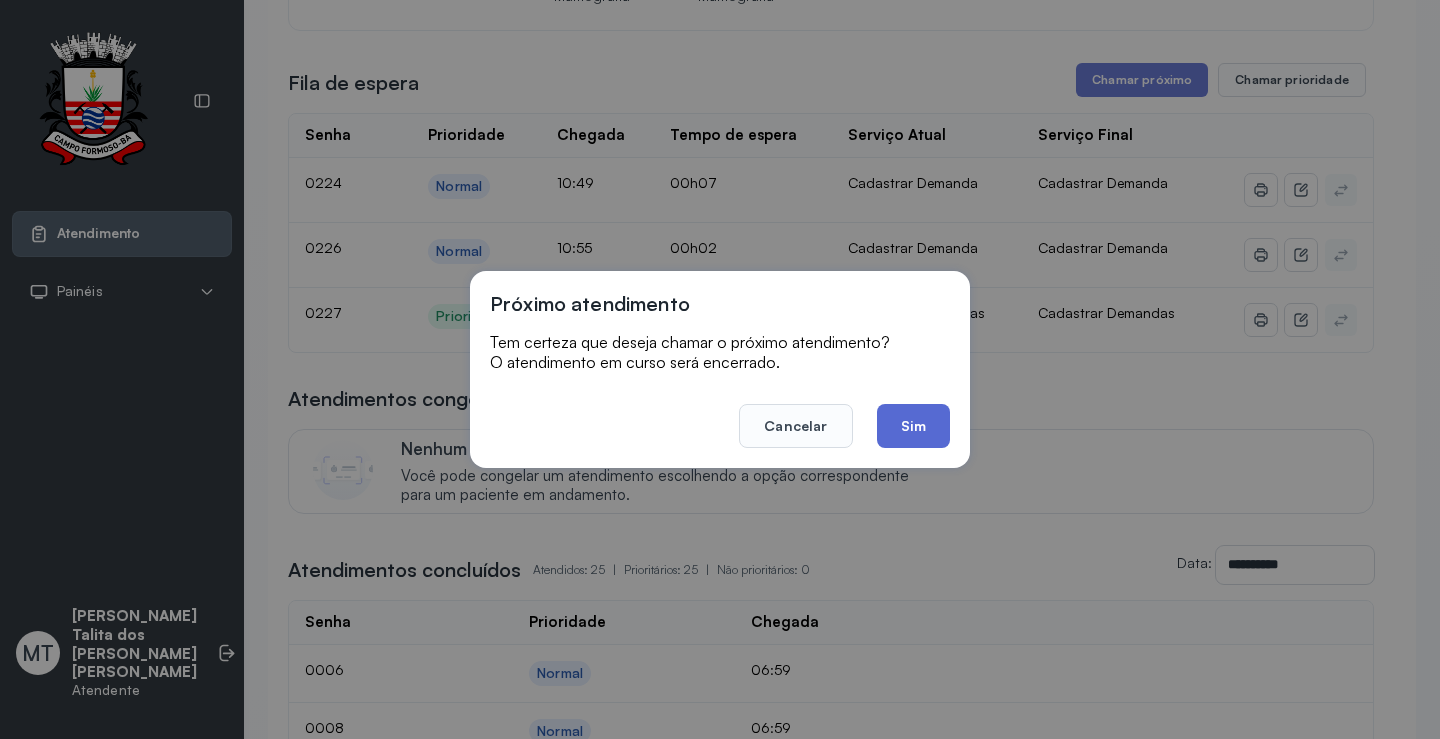 click on "Sim" 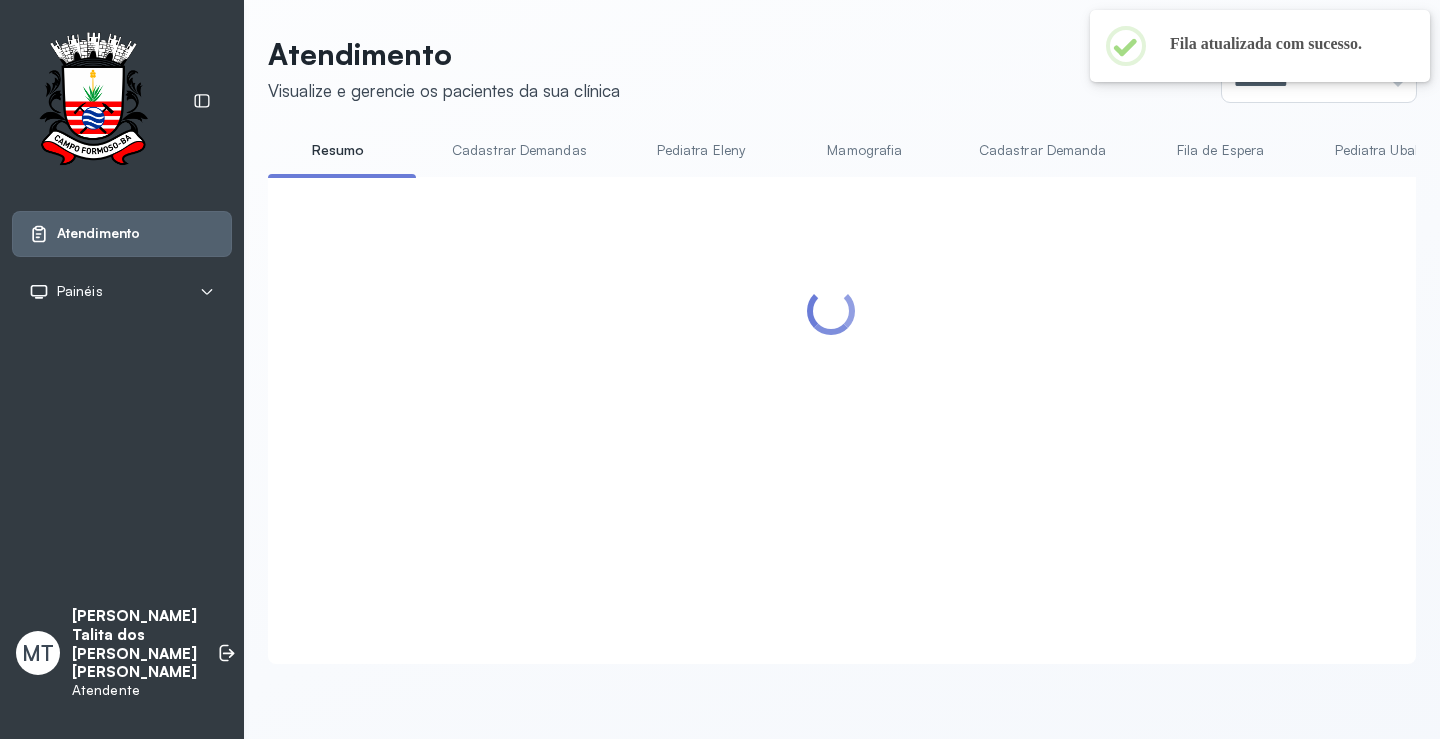 scroll, scrollTop: 1100, scrollLeft: 0, axis: vertical 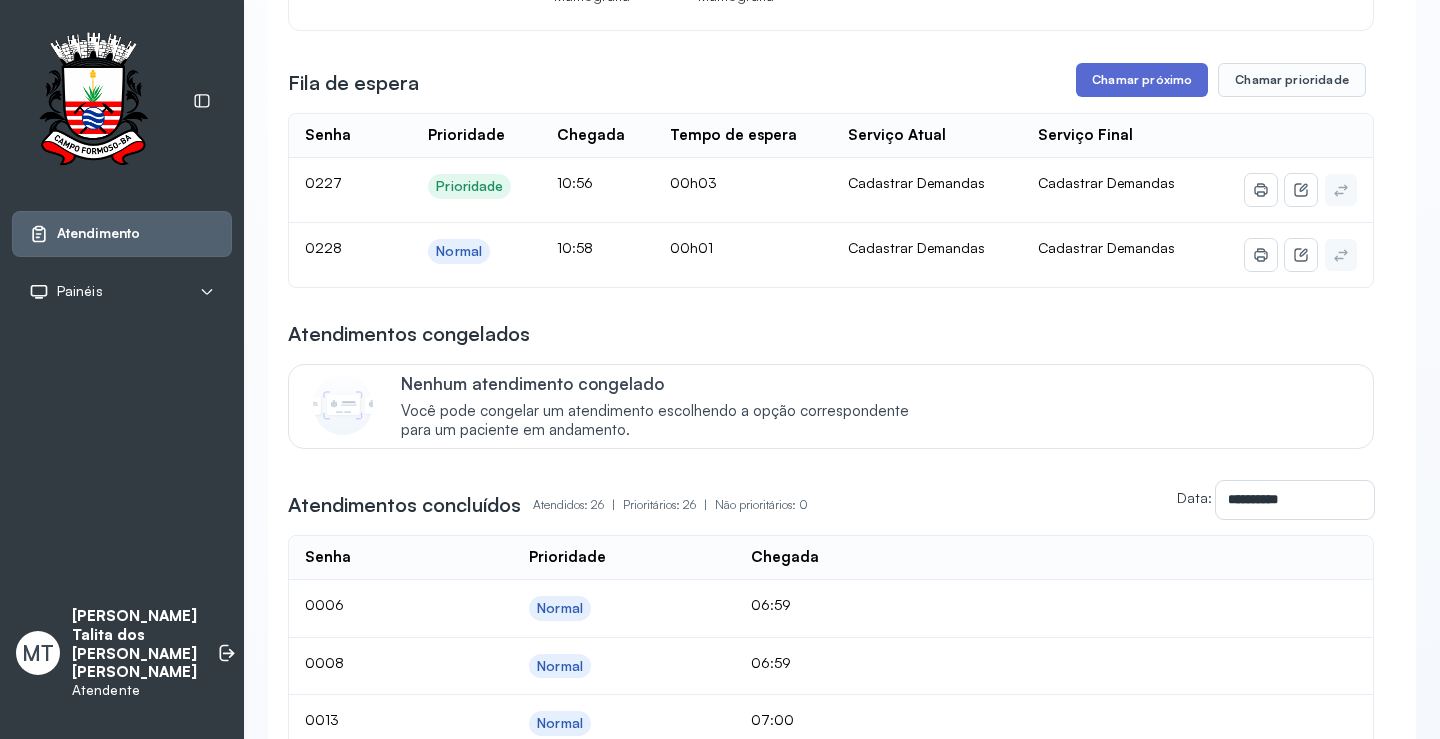 click on "Chamar próximo" at bounding box center [1142, 80] 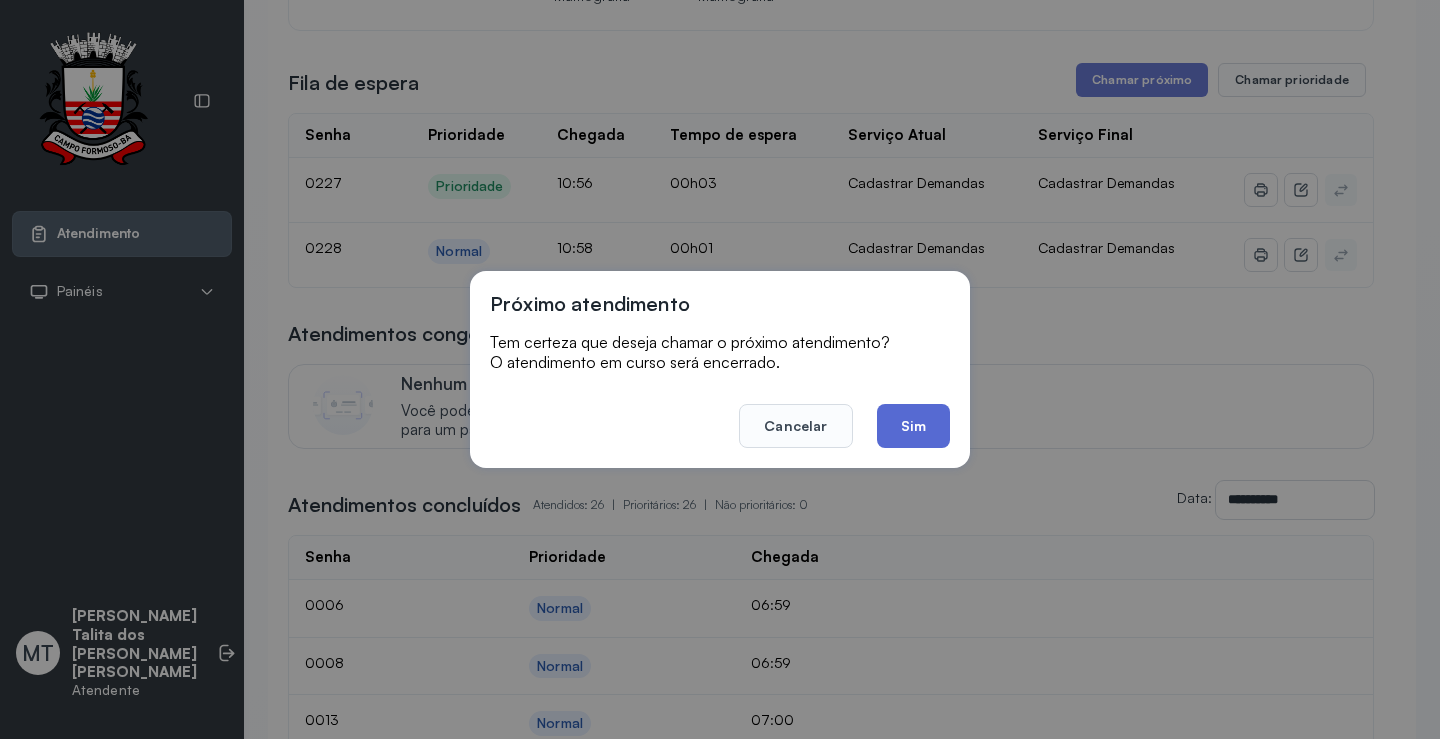 click on "Sim" 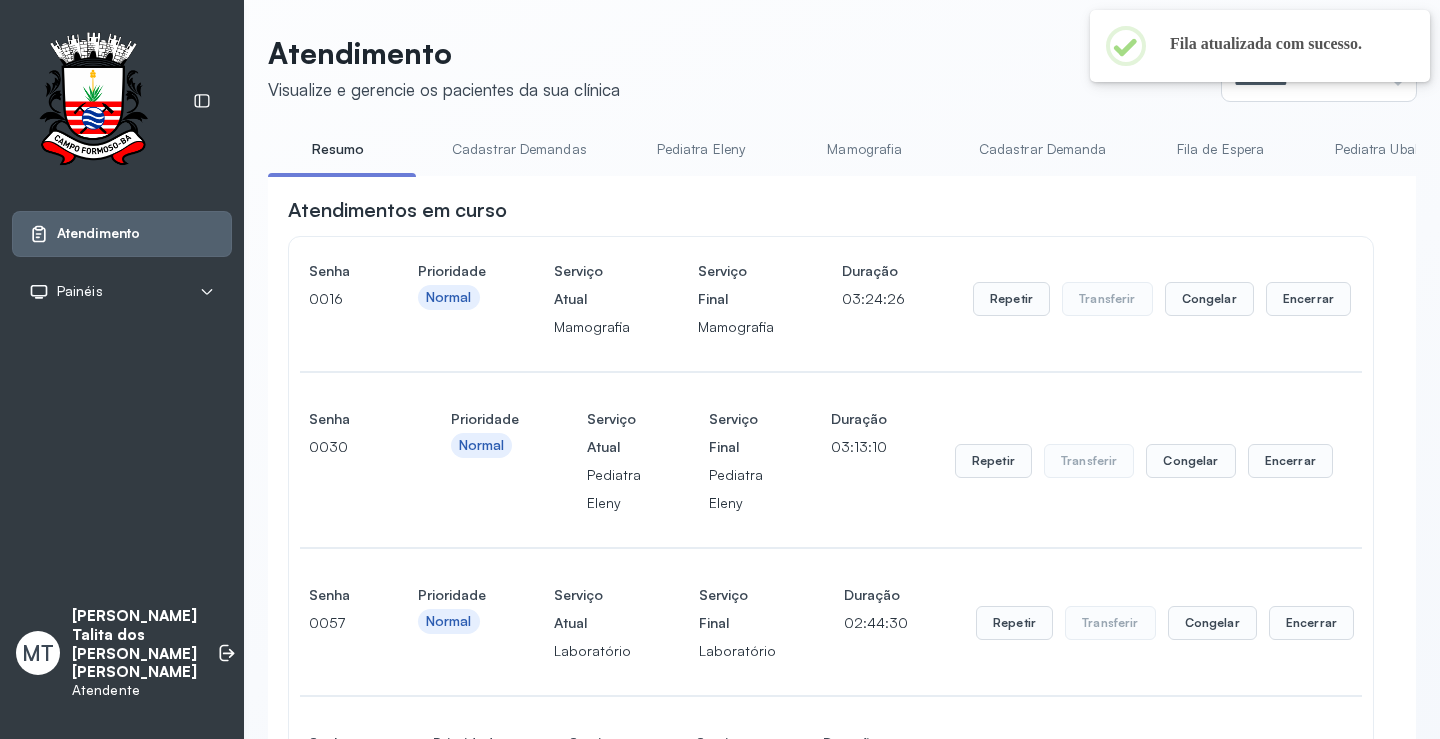 scroll, scrollTop: 1100, scrollLeft: 0, axis: vertical 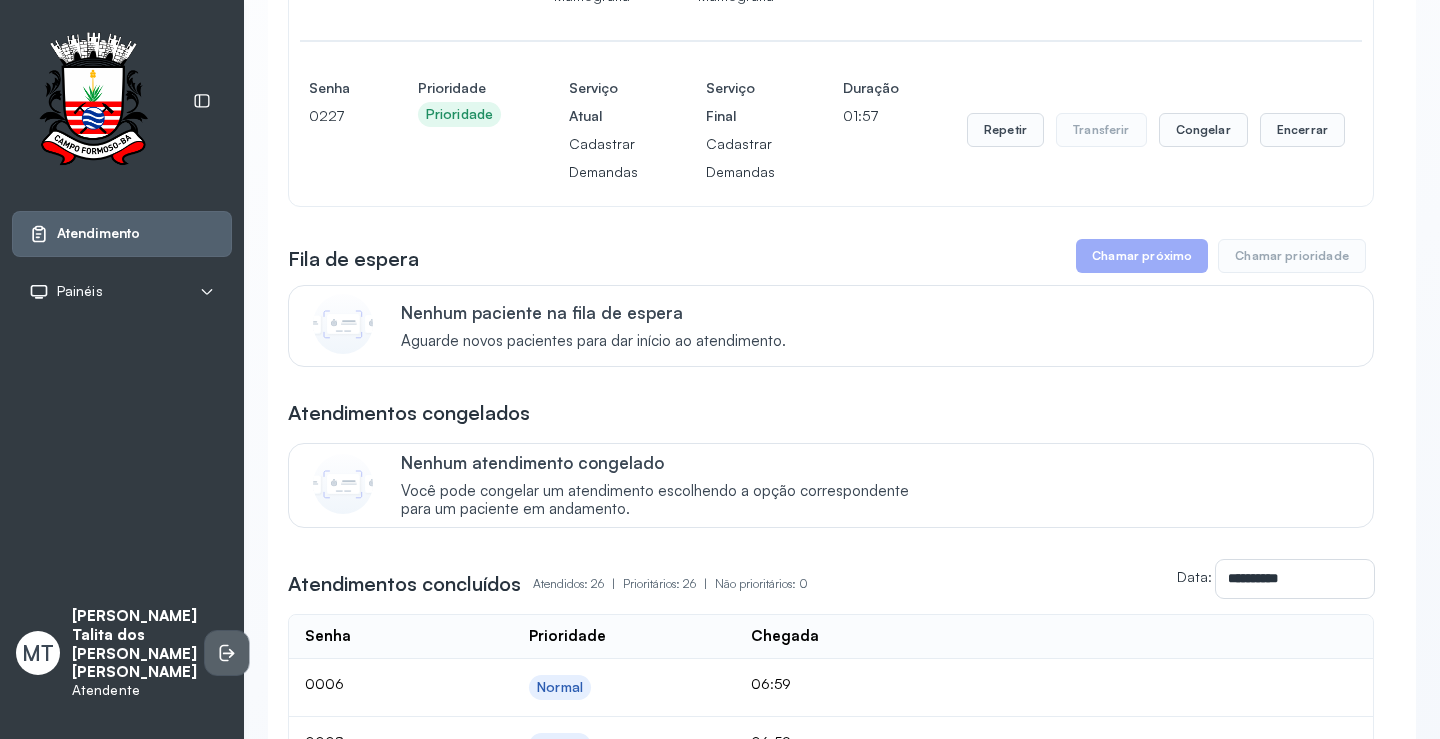 click at bounding box center (227, 653) 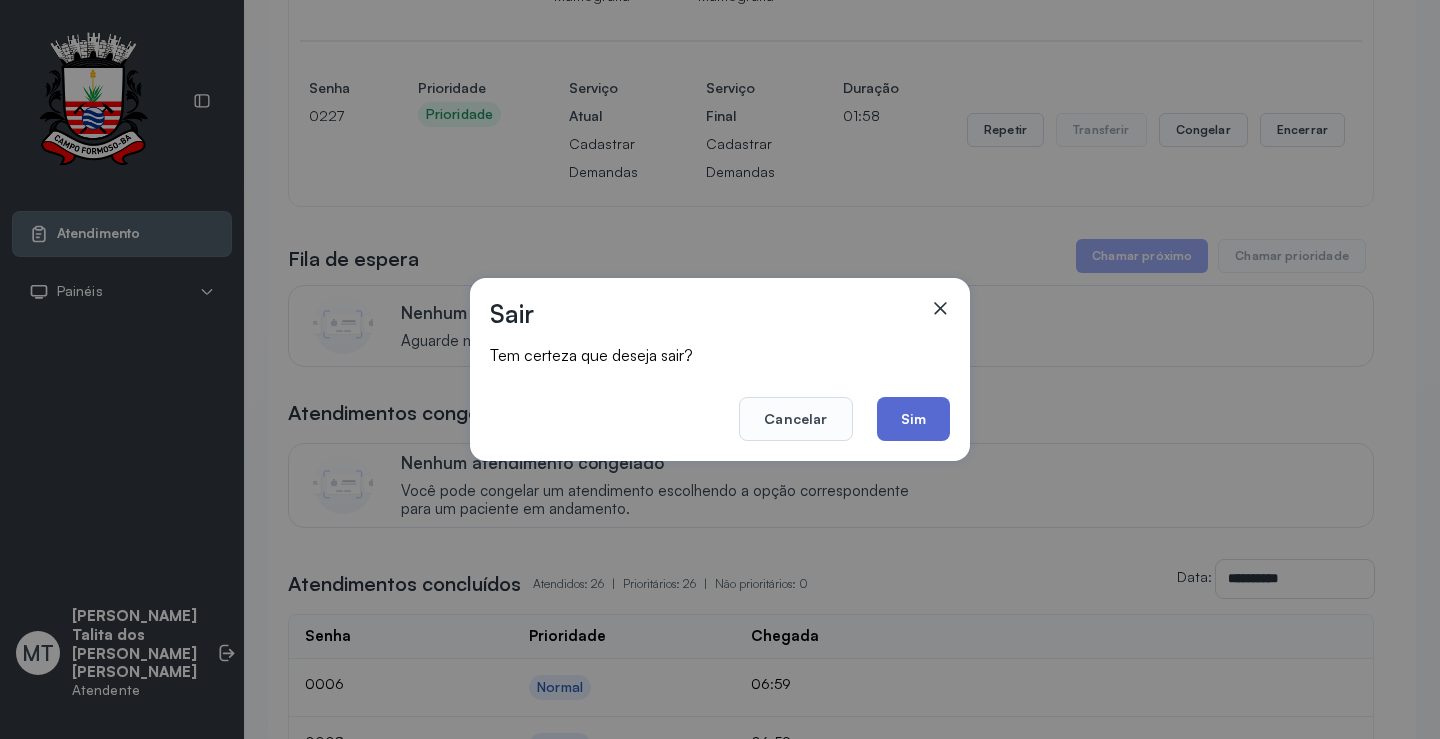 click on "Sim" 